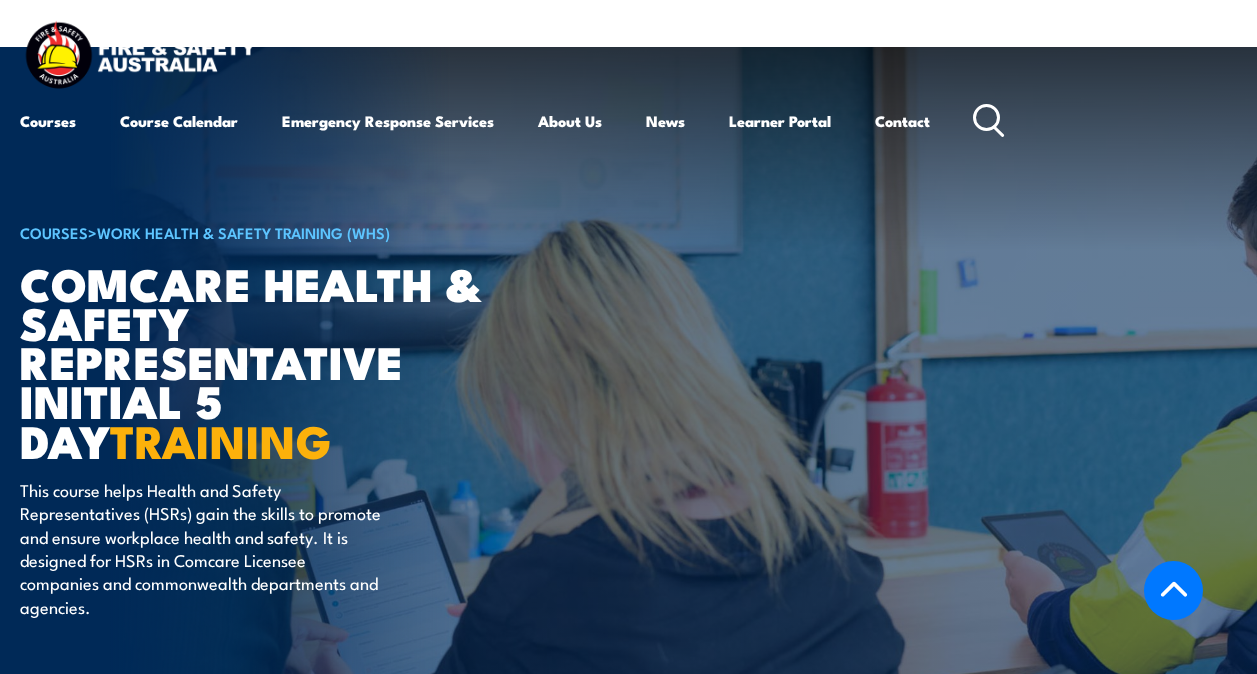 scroll, scrollTop: 0, scrollLeft: 0, axis: both 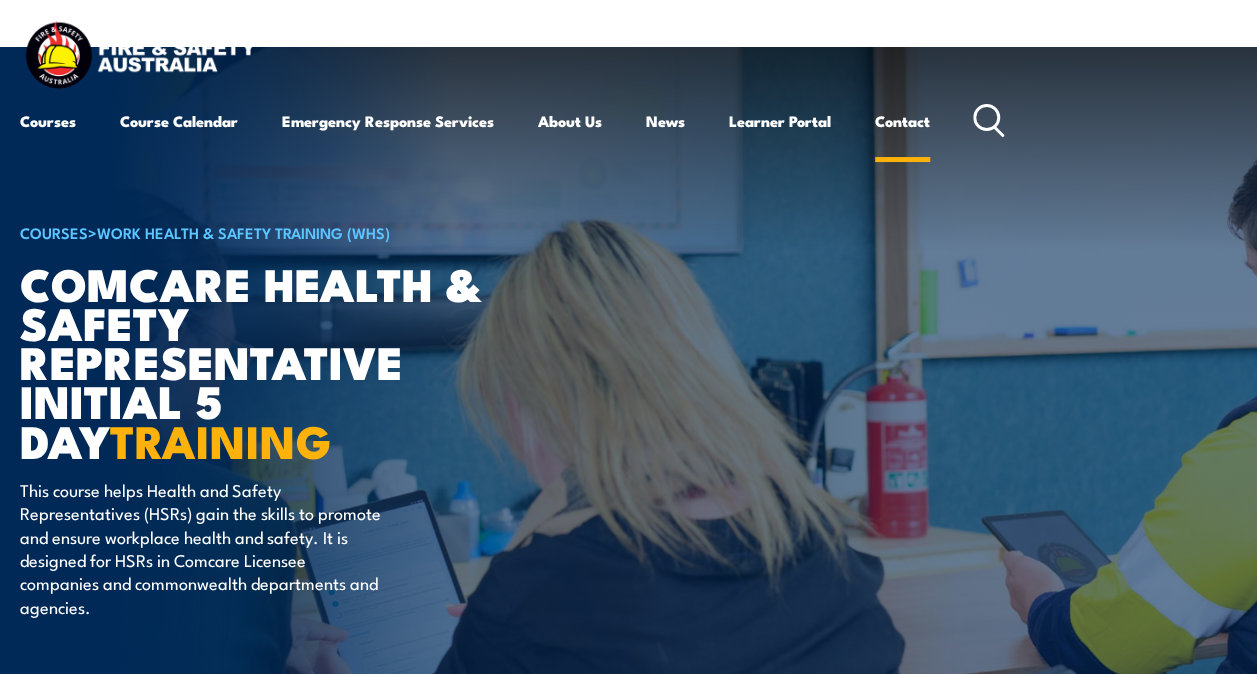 click on "Contact" at bounding box center [902, 121] 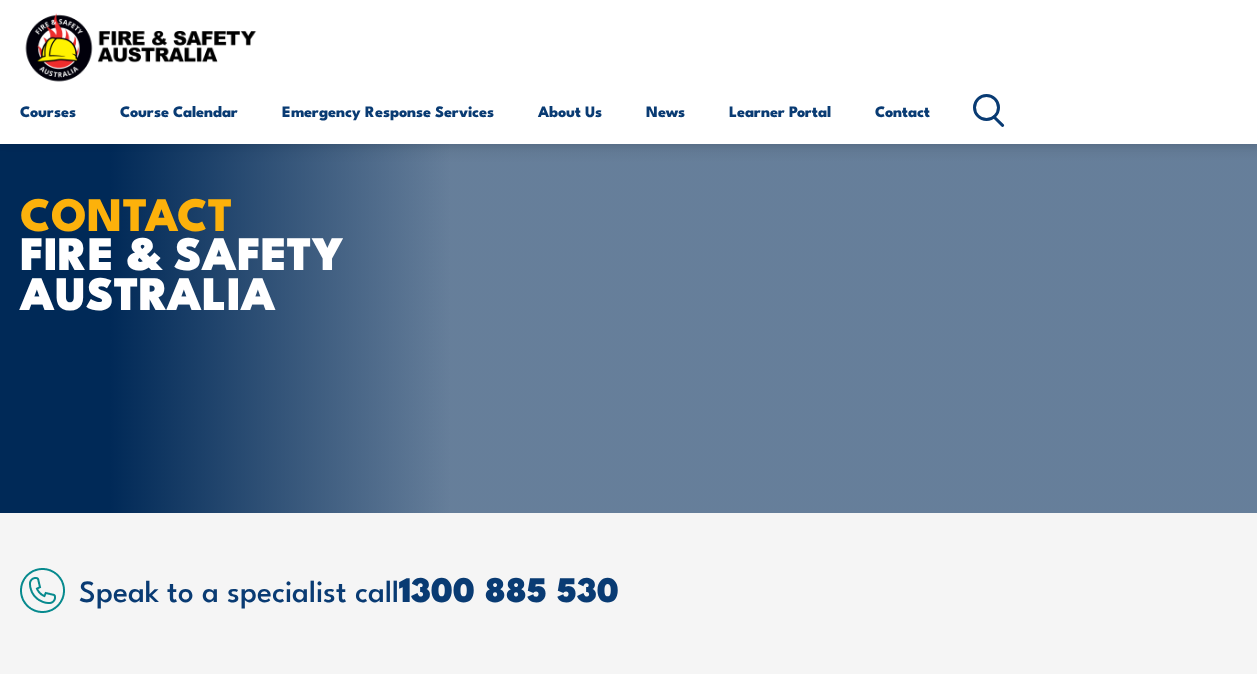 scroll, scrollTop: 300, scrollLeft: 0, axis: vertical 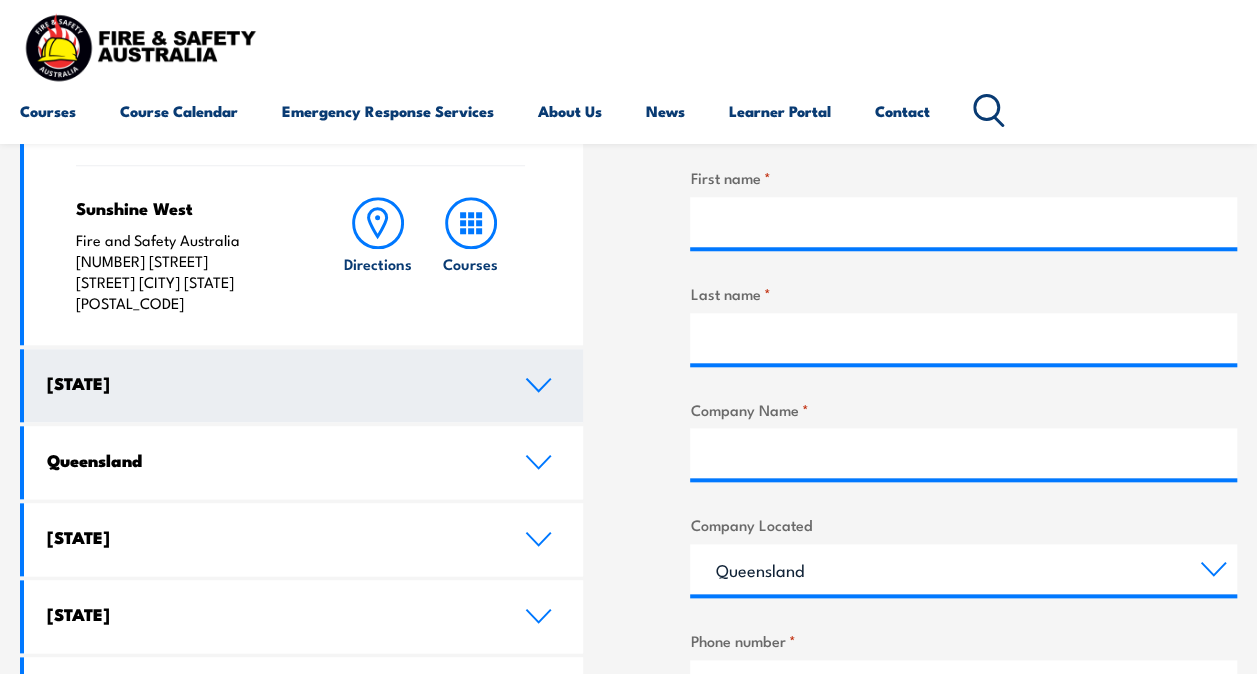 click on "[STATE]" at bounding box center (303, 385) 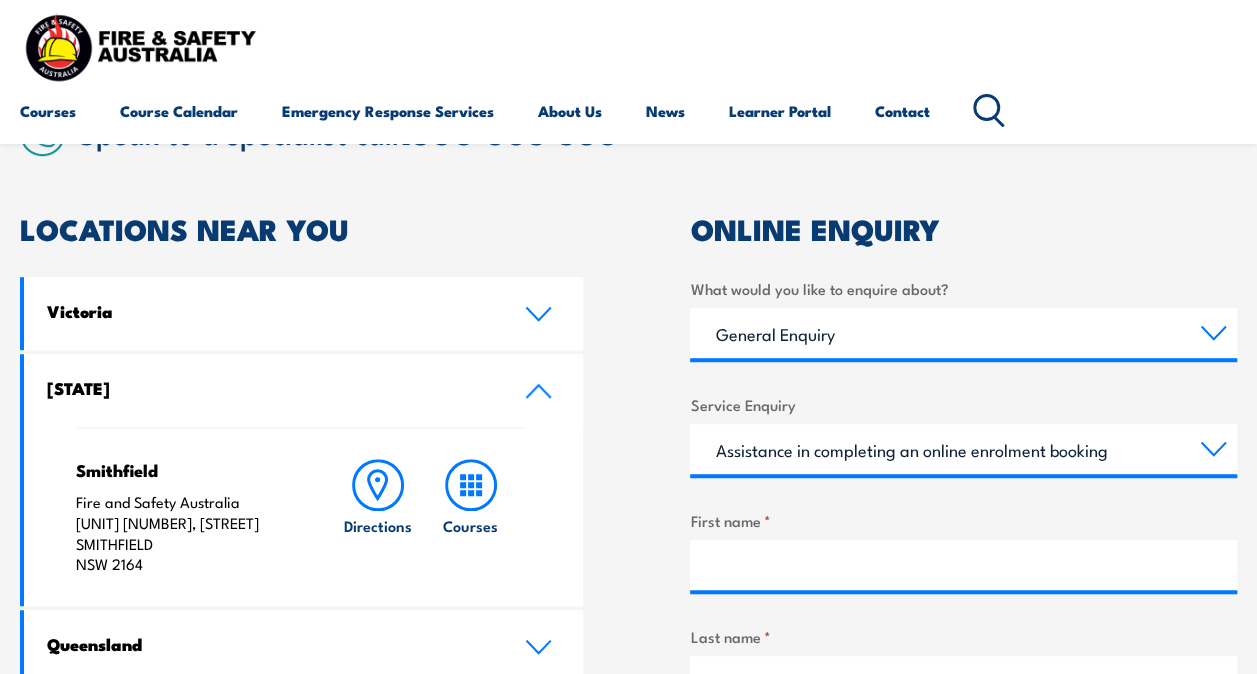 scroll, scrollTop: 500, scrollLeft: 0, axis: vertical 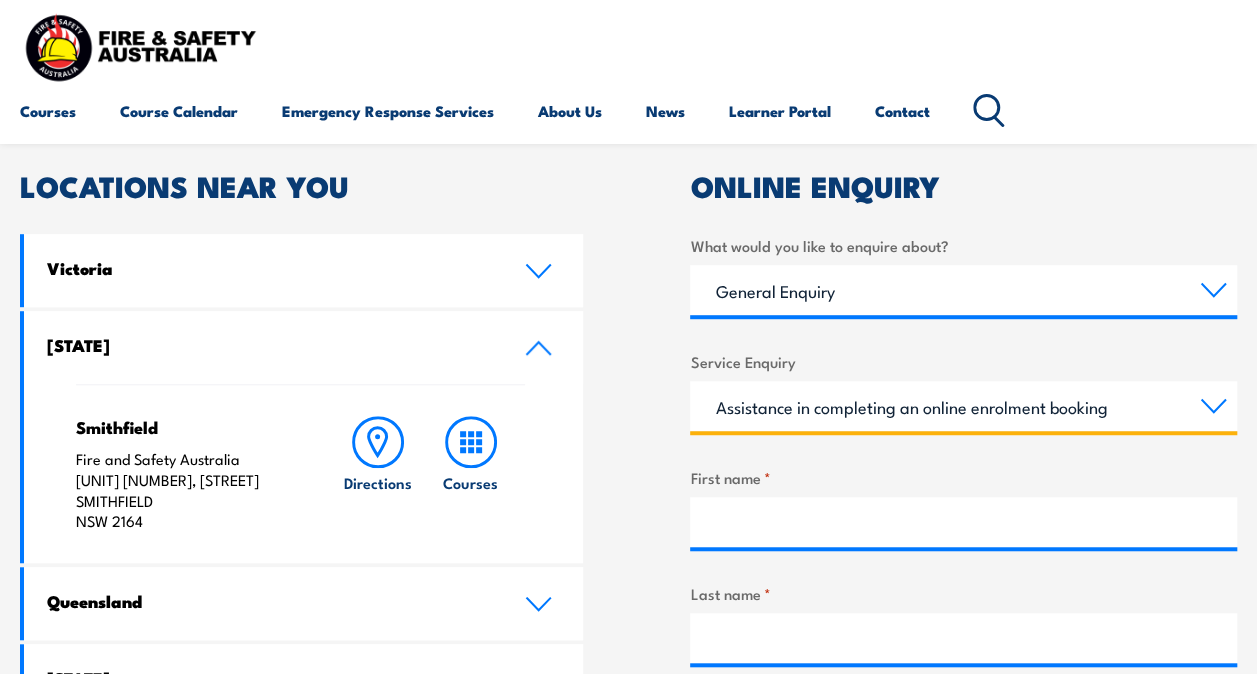 click on "Assistance in completing an online enrolment booking Request a copy of a certificate Pay an invoice or obtain a copy of an invoice Enquiry about RPL (Recognised Prior Learning) Request FREE Fire Extinguisher or Resuscitation charts Other" at bounding box center [963, 406] 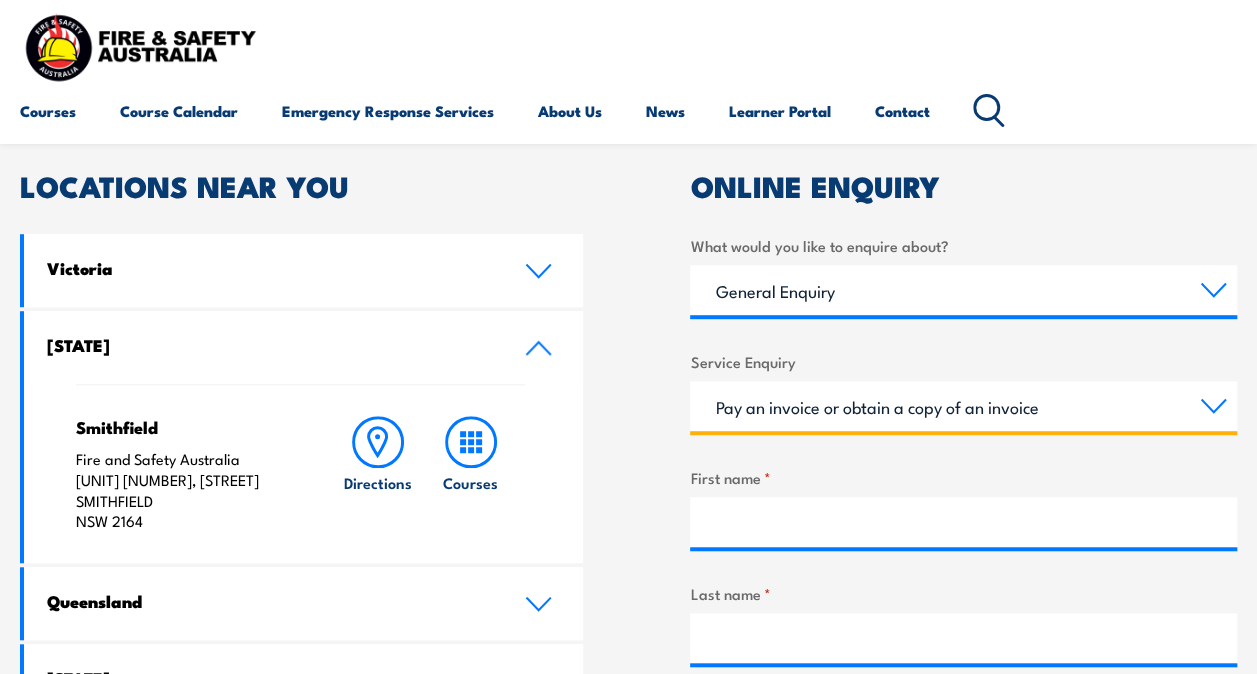 click on "Assistance in completing an online enrolment booking Request a copy of a certificate Pay an invoice or obtain a copy of an invoice Enquiry about RPL (Recognised Prior Learning) Request FREE Fire Extinguisher or Resuscitation charts Other" at bounding box center [963, 406] 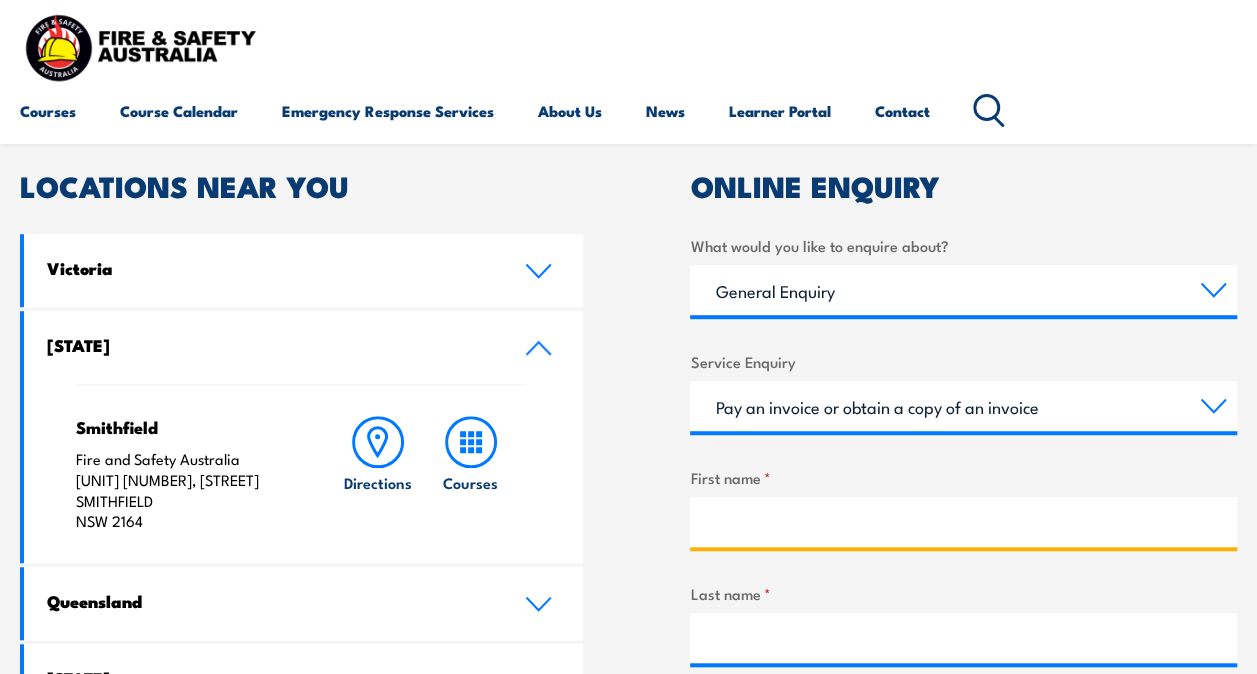 click on "First name *" at bounding box center (963, 522) 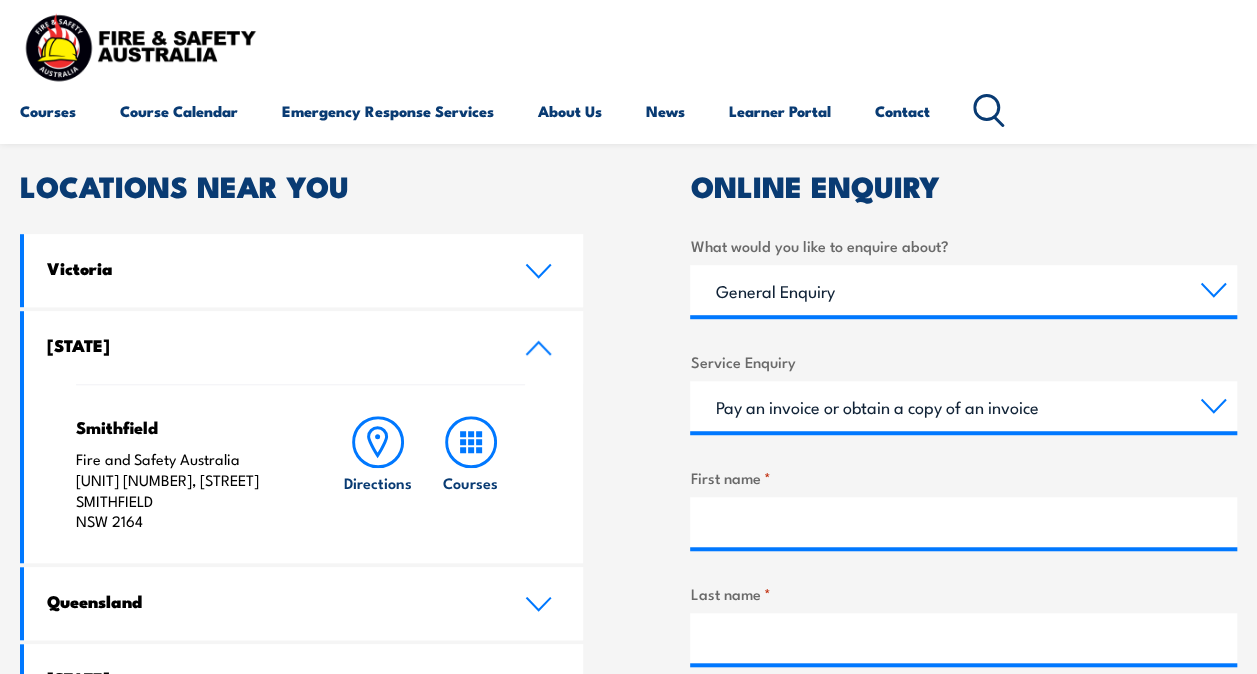 click on "What would you like to enquire about? Training Courses Emergency Response Services General Enquiry Service Enquiry Assistance in completing an online enrolment booking Request a copy of a certificate Pay an invoice or obtain a copy of an invoice Enquiry about RPL (Recognised Prior Learning) Request FREE Fire Extinguisher or Resuscitation charts Other Training or Sales Enquiries 1-4 Participants or On-Site Booking 5-10 Participants or On-Site Booking 11-99 Participants or On-Site Booking 100+ Participants or On-Site Booking Attend a public course at FSA training centre Ask about course content Other Emergency Response Enquiries Emergency Response Solutions Paramedic & Medical Solutions Industrial Security Solutions Emergency Response Vehicles Safety Advisers First name * Last name * Company Name * Company Located Queensland New South Wales Australian Capital Territory Victoria South Australia Western Australia Northern Territory Tasmania Phone number * Email address *
Your enquiry" at bounding box center (963, 838) 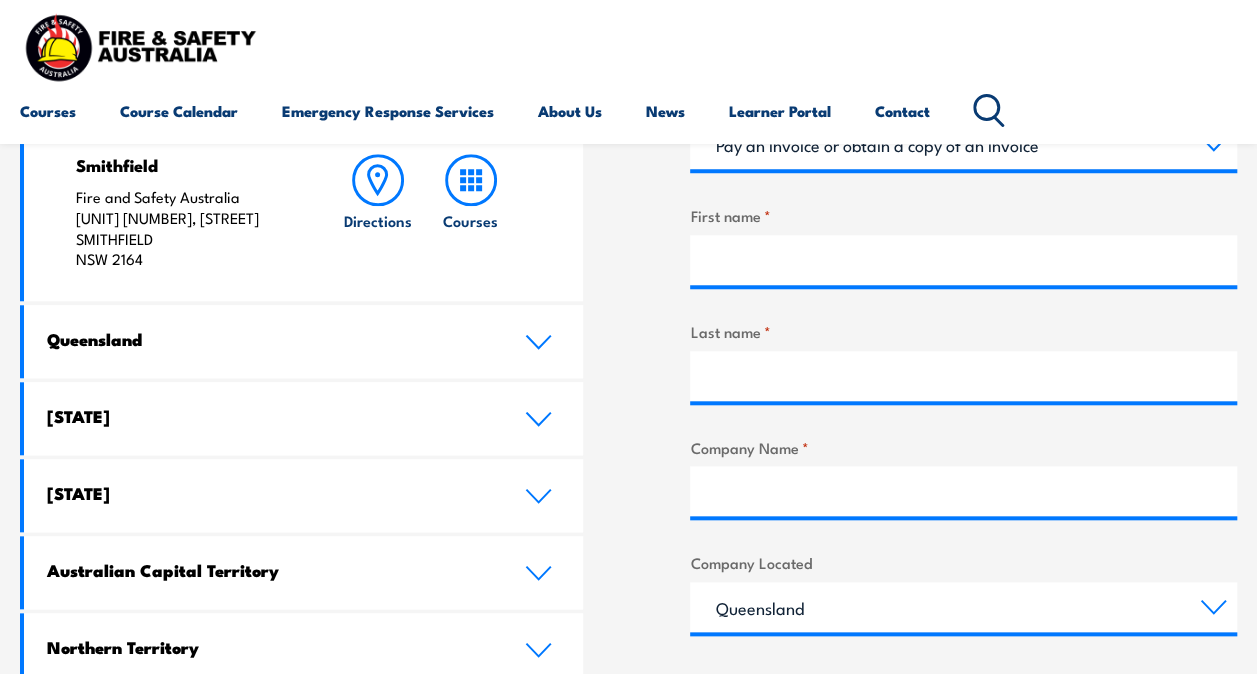 scroll, scrollTop: 1000, scrollLeft: 0, axis: vertical 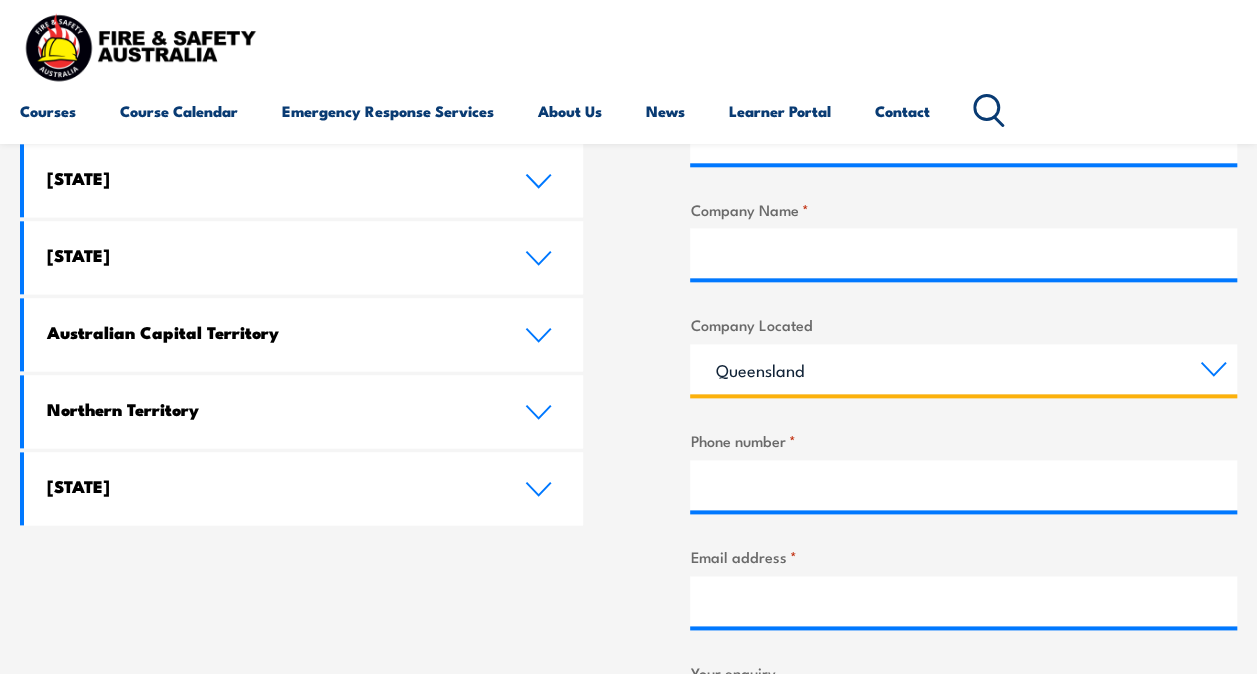 click on "[STATE] [STATE] [STATE] [STATE] [STATE] [STATE] [STATE]" at bounding box center [963, 369] 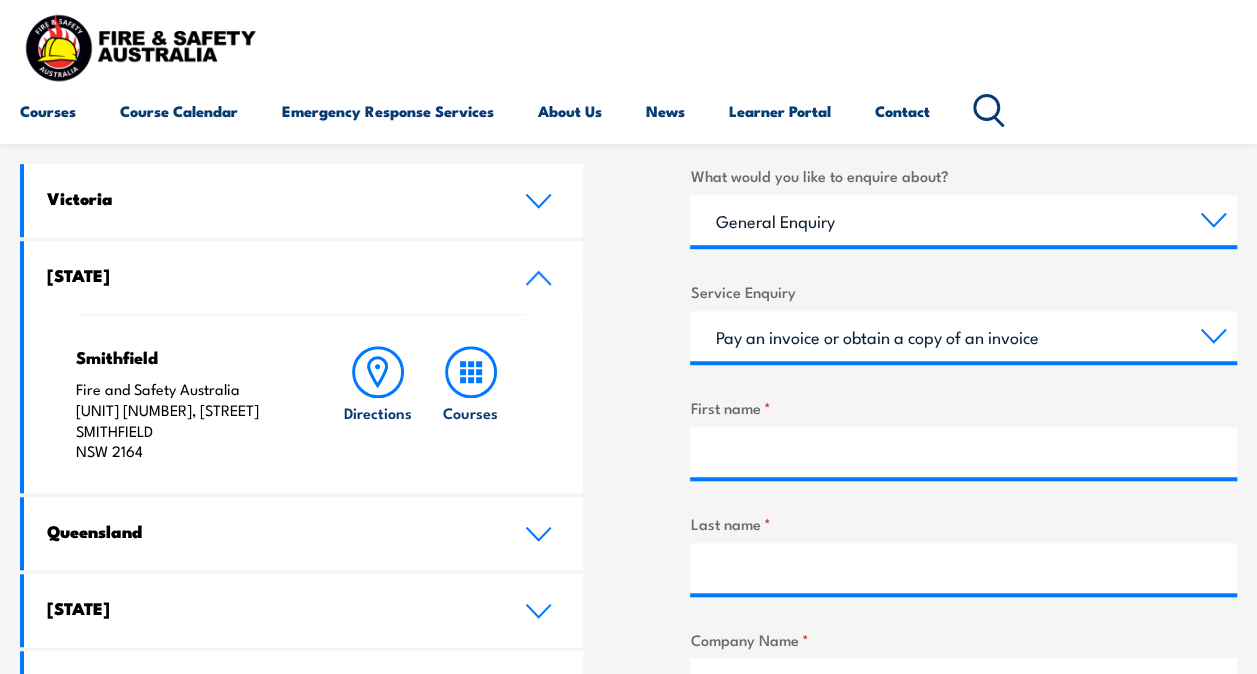 scroll, scrollTop: 600, scrollLeft: 0, axis: vertical 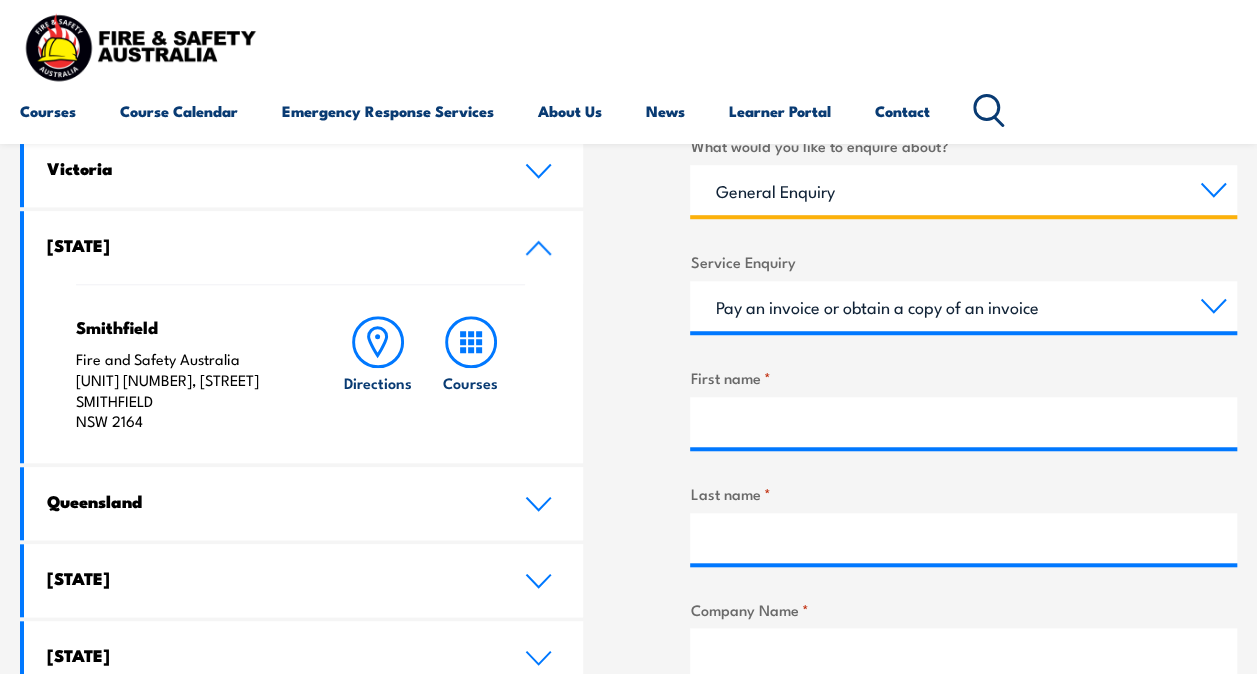 click on "Training Courses Emergency Response Services General Enquiry" at bounding box center [963, 190] 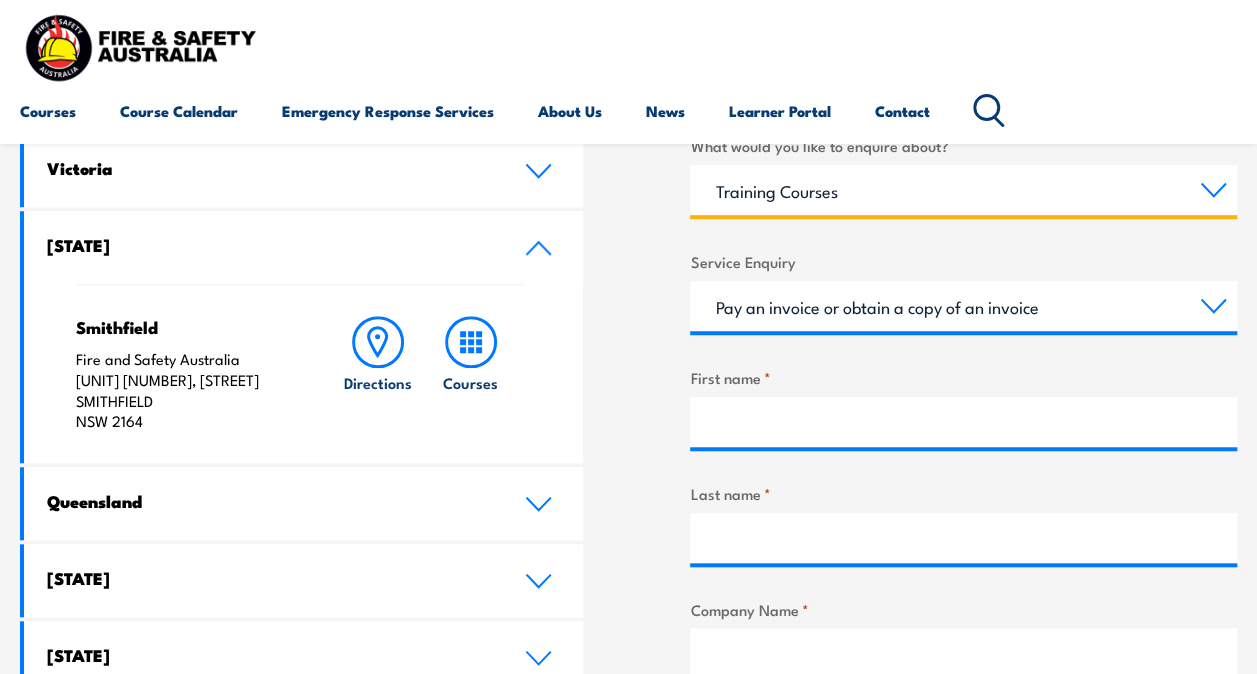 click on "Training Courses Emergency Response Services General Enquiry" at bounding box center [963, 190] 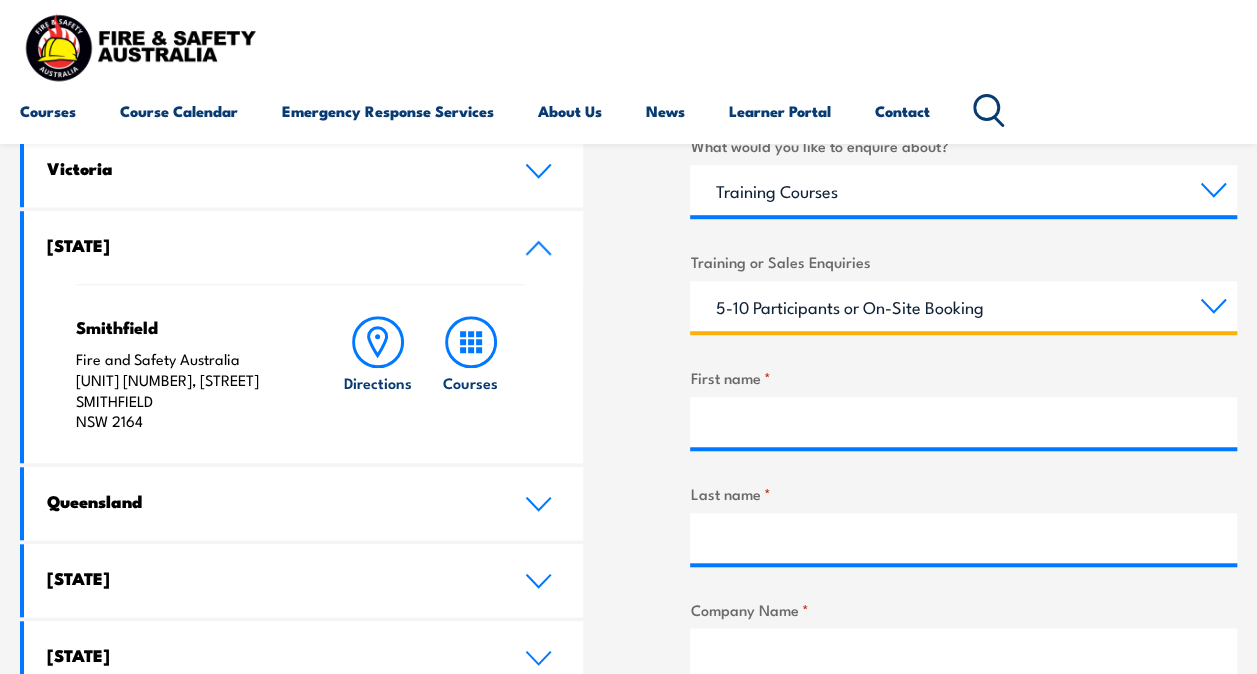 click on "1-4 Participants or On-Site Booking 5-10 Participants or On-Site Booking 11-99 Participants or On-Site Booking 100+ Participants or On-Site Booking Attend a public course at FSA training centre Ask about course content Other" at bounding box center [963, 306] 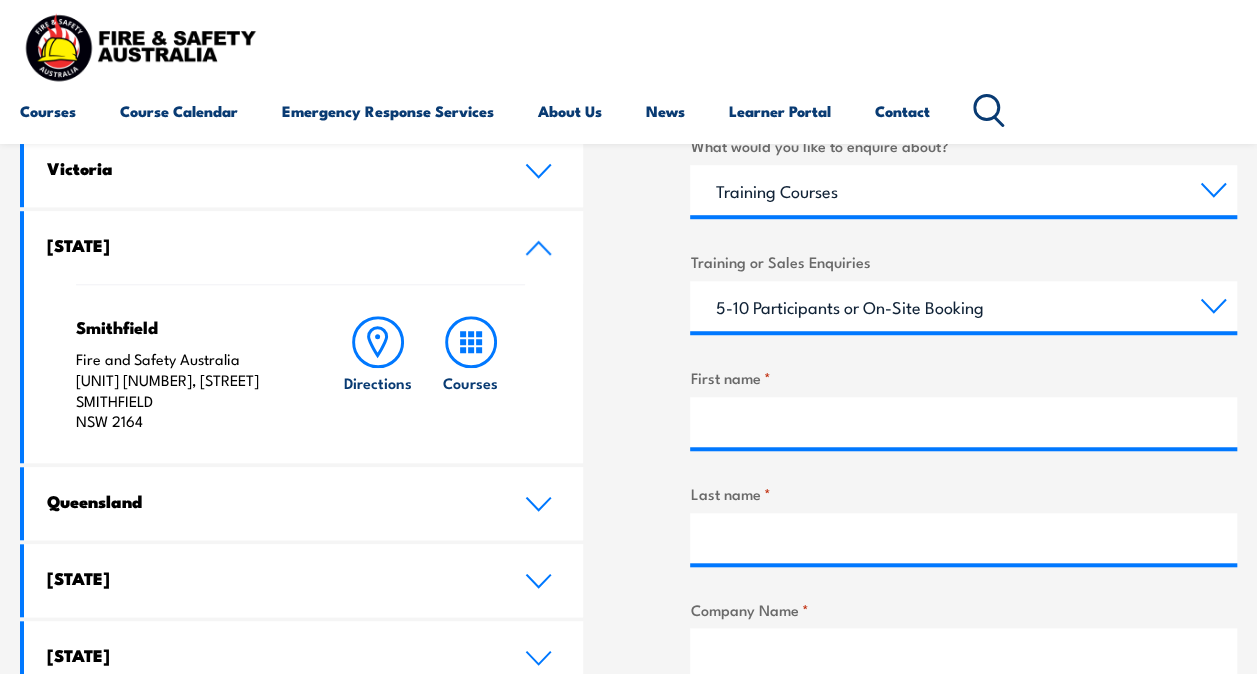 drag, startPoint x: 606, startPoint y: 446, endPoint x: 616, endPoint y: 444, distance: 10.198039 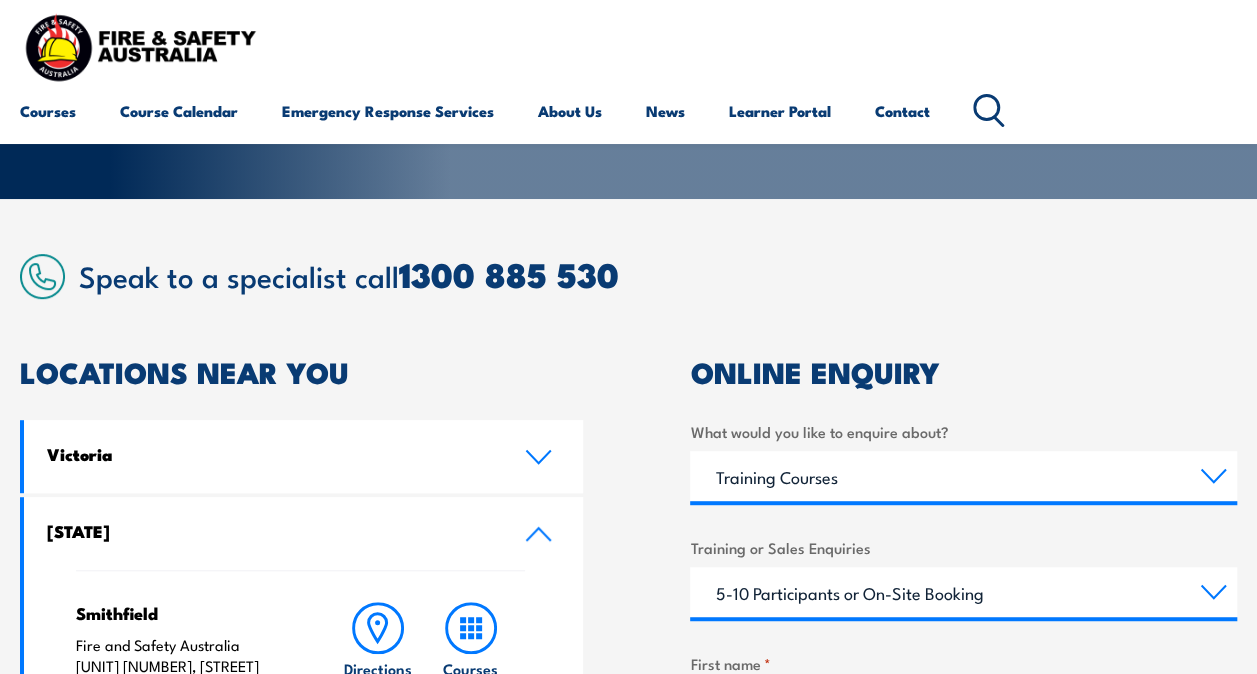 scroll, scrollTop: 500, scrollLeft: 0, axis: vertical 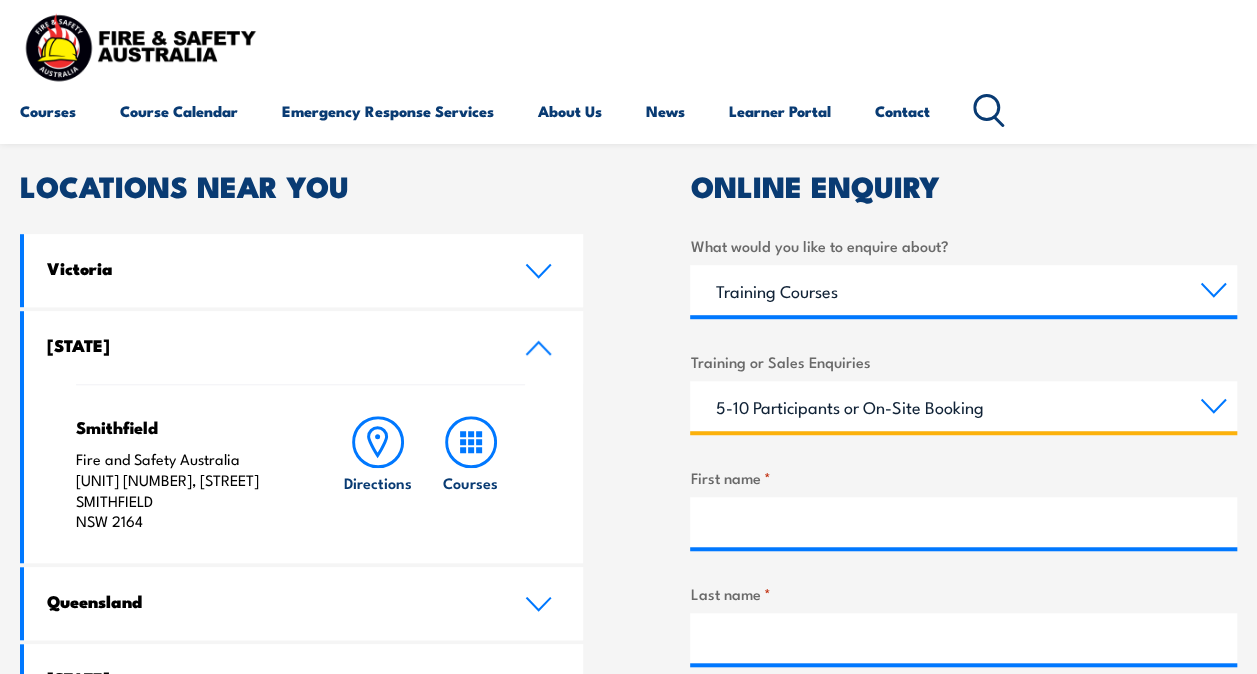 click on "1-4 Participants or On-Site Booking 5-10 Participants or On-Site Booking 11-99 Participants or On-Site Booking 100+ Participants or On-Site Booking Attend a public course at FSA training centre Ask about course content Other" at bounding box center (963, 406) 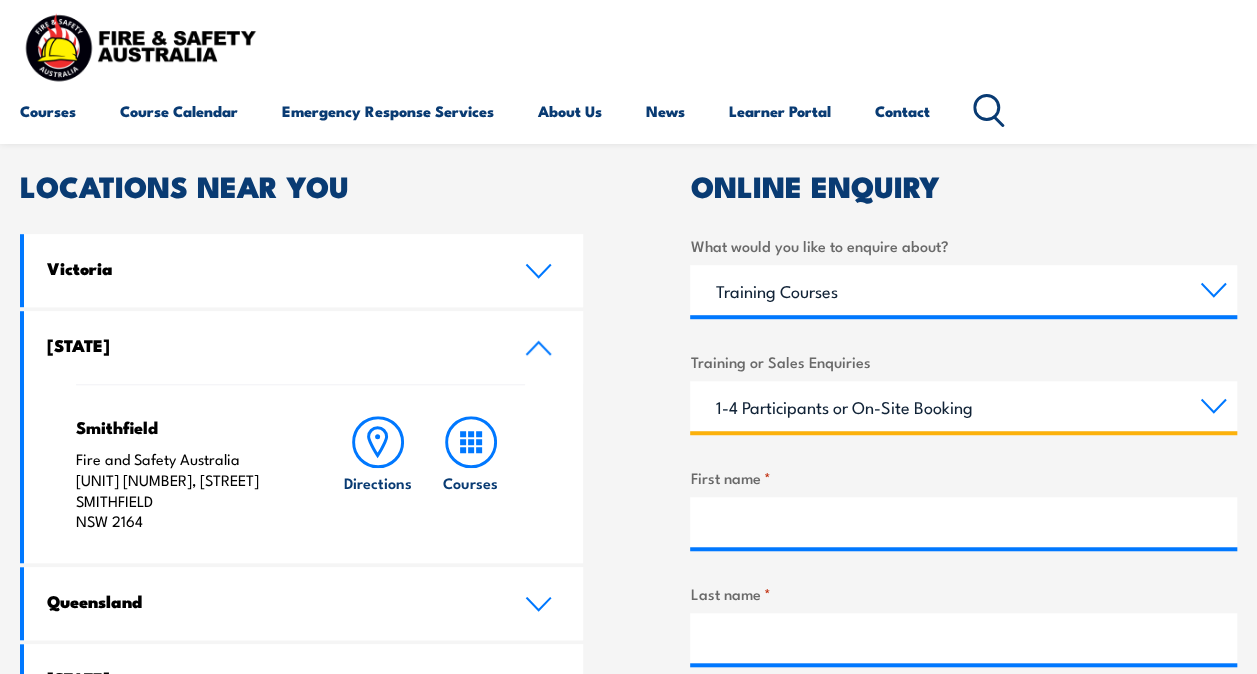 click on "1-4 Participants or On-Site Booking 5-10 Participants or On-Site Booking 11-99 Participants or On-Site Booking 100+ Participants or On-Site Booking Attend a public course at FSA training centre Ask about course content Other" at bounding box center [963, 406] 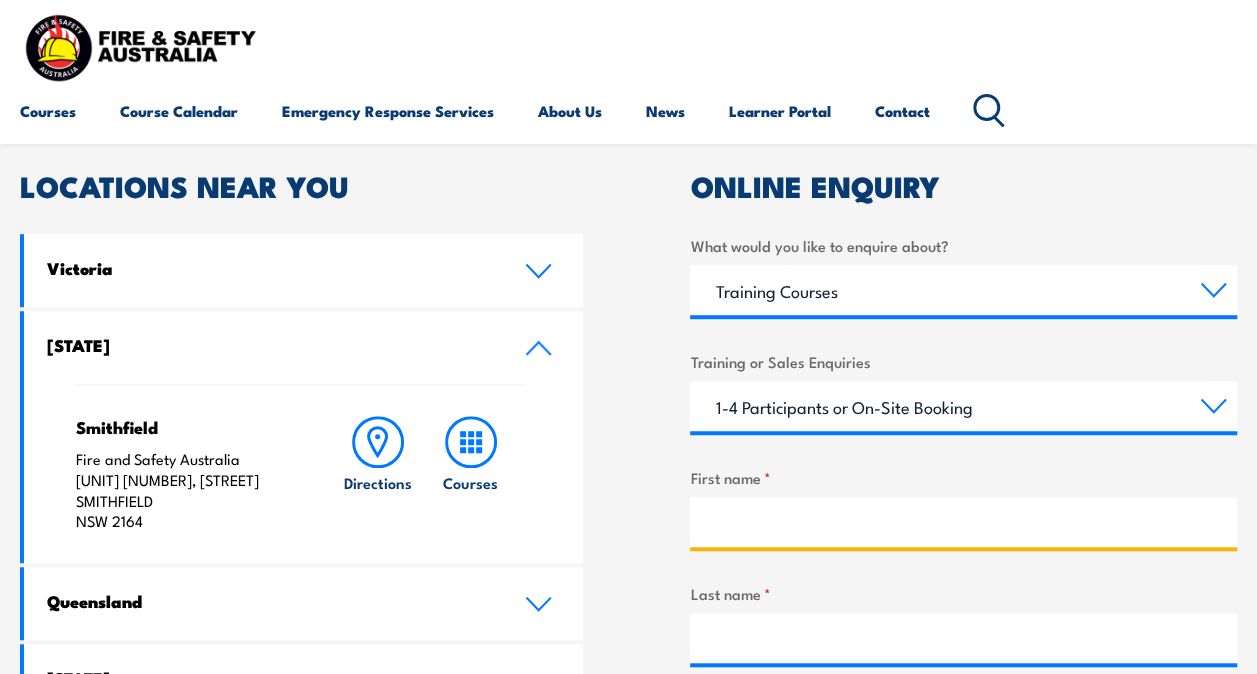 click on "First name *" at bounding box center [963, 522] 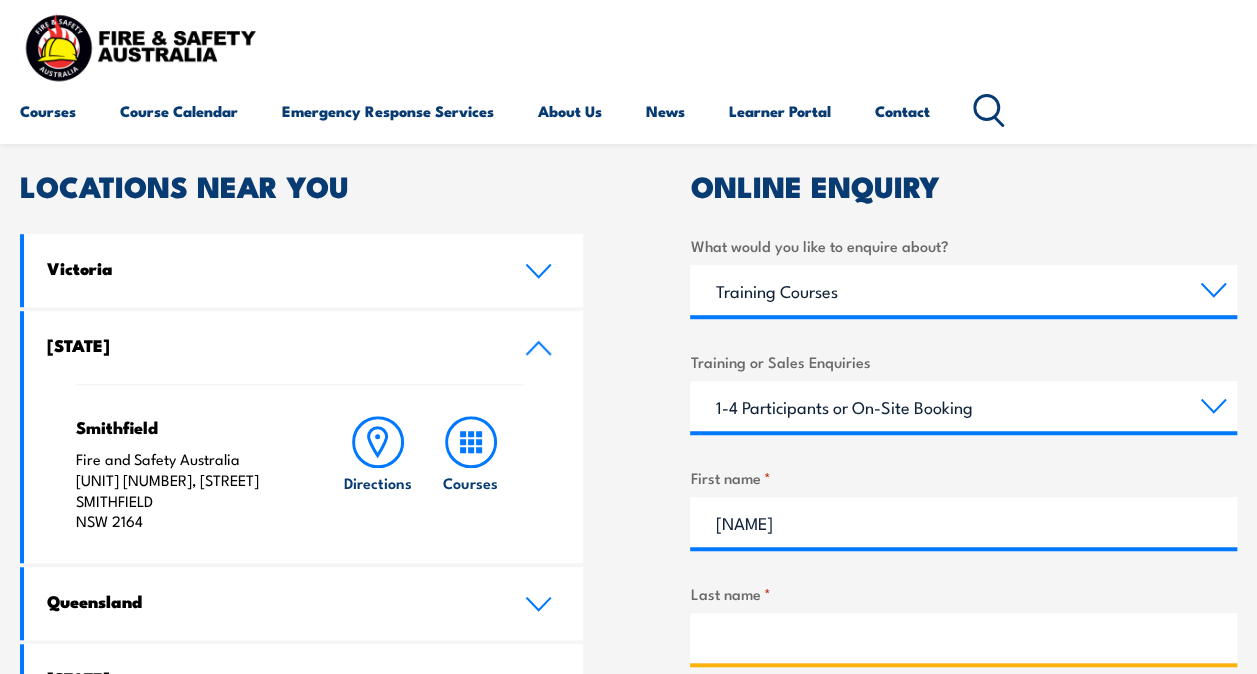 type on "[FIRST] [LAST]" 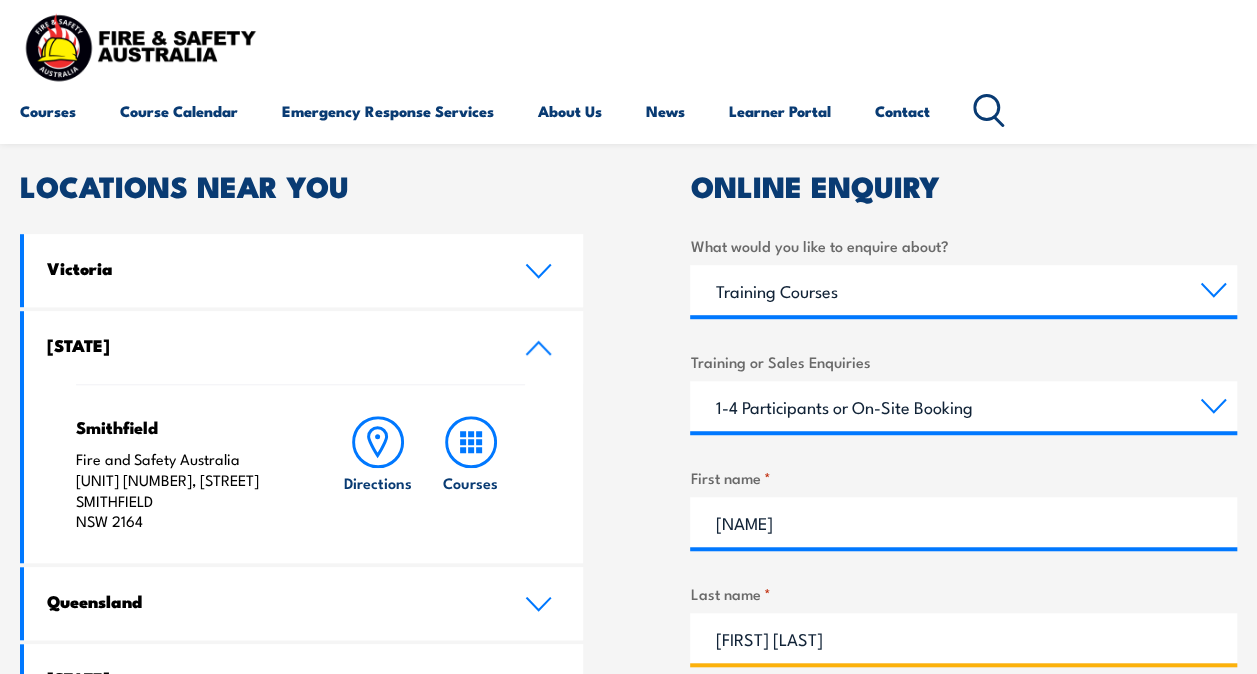 type on "[PHONE]" 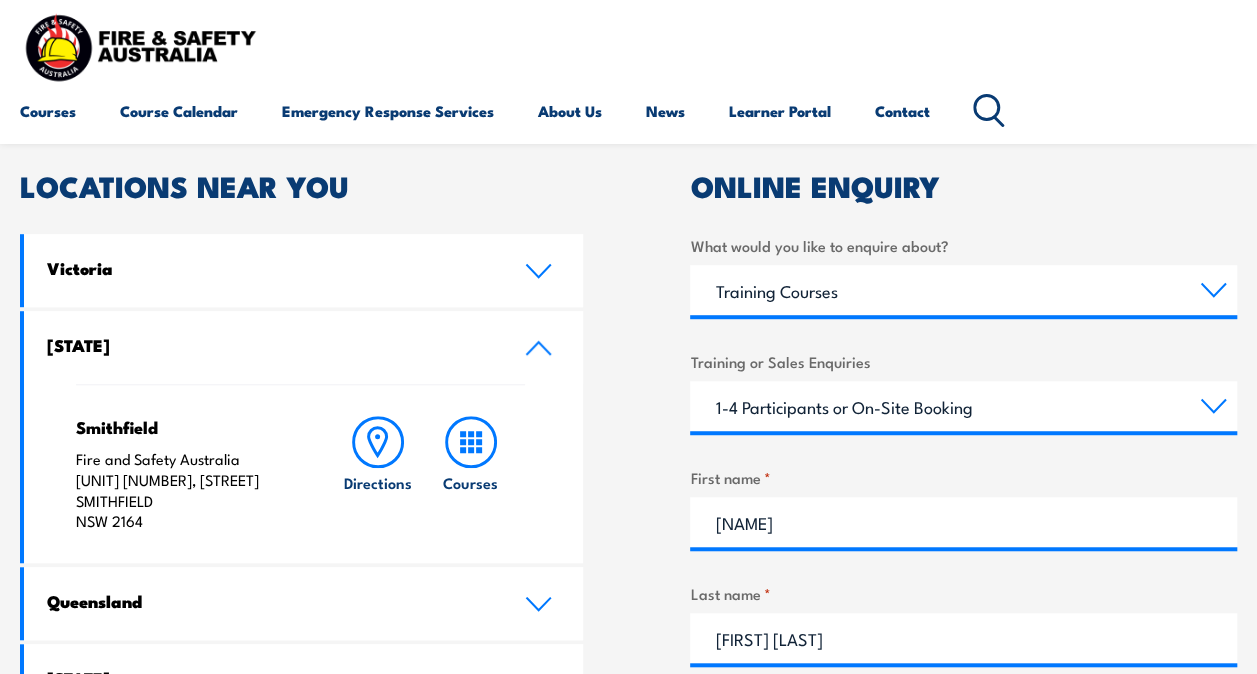 type on "[EMAIL]" 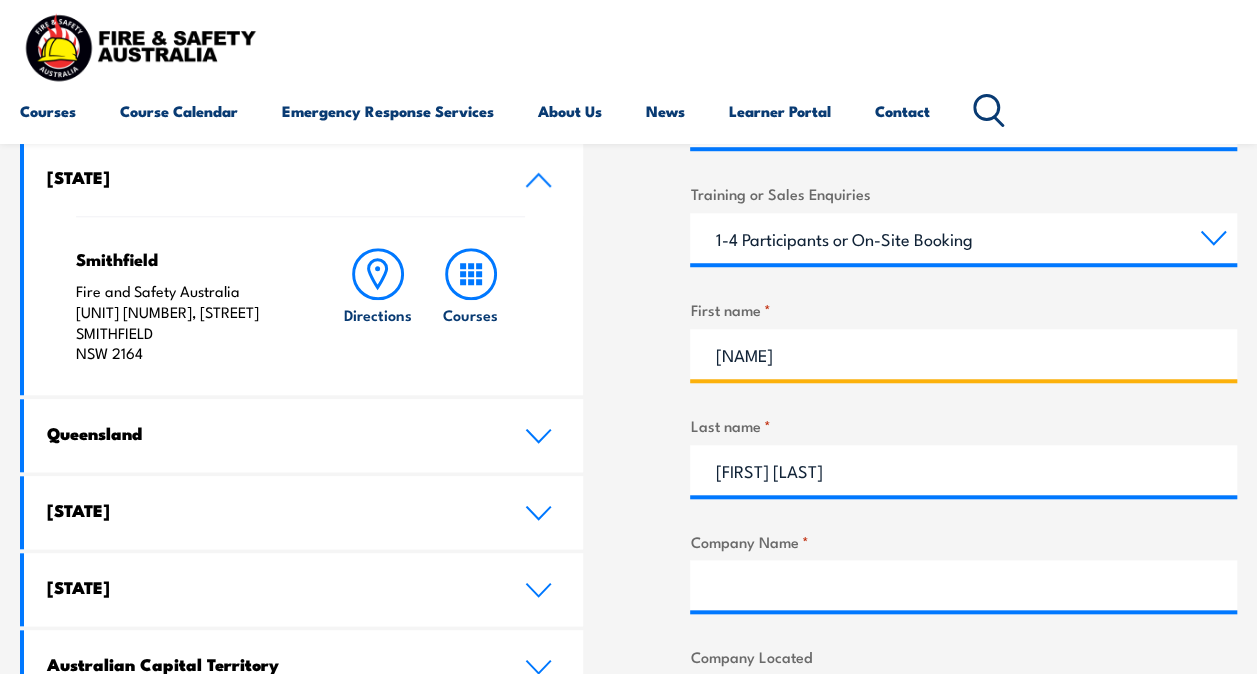 scroll, scrollTop: 700, scrollLeft: 0, axis: vertical 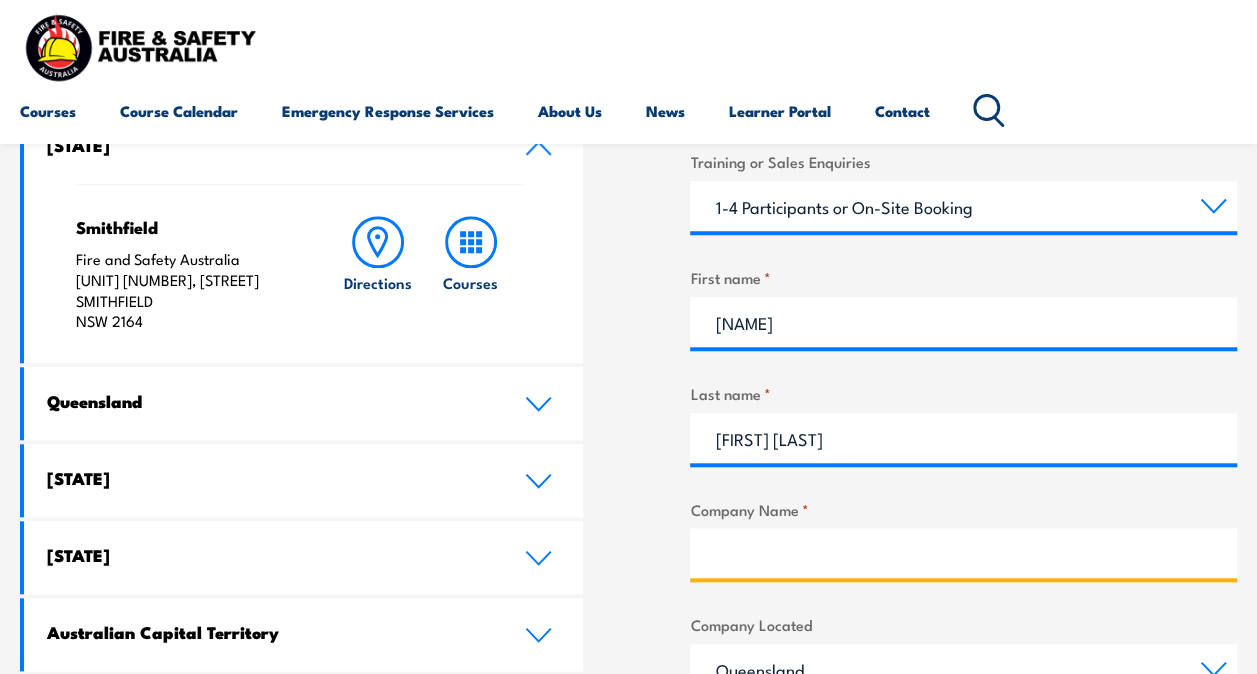 click on "Company Name *" at bounding box center [963, 553] 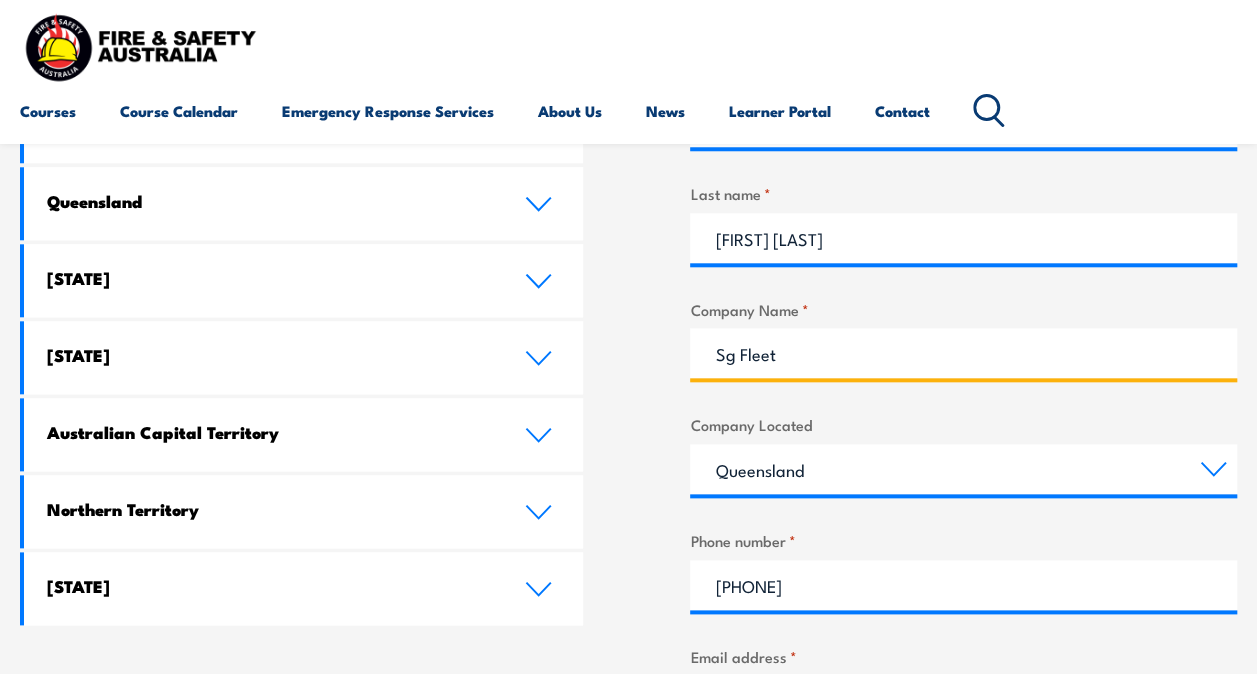 scroll, scrollTop: 1100, scrollLeft: 0, axis: vertical 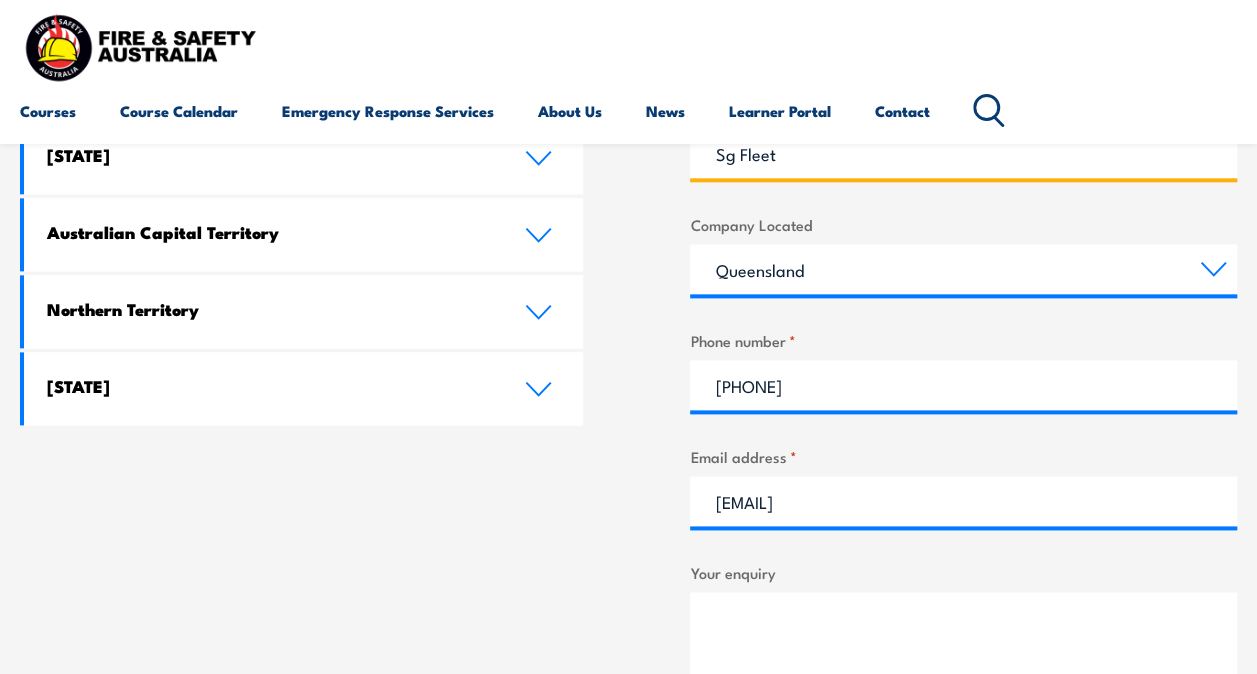 type on "Sg Fleet" 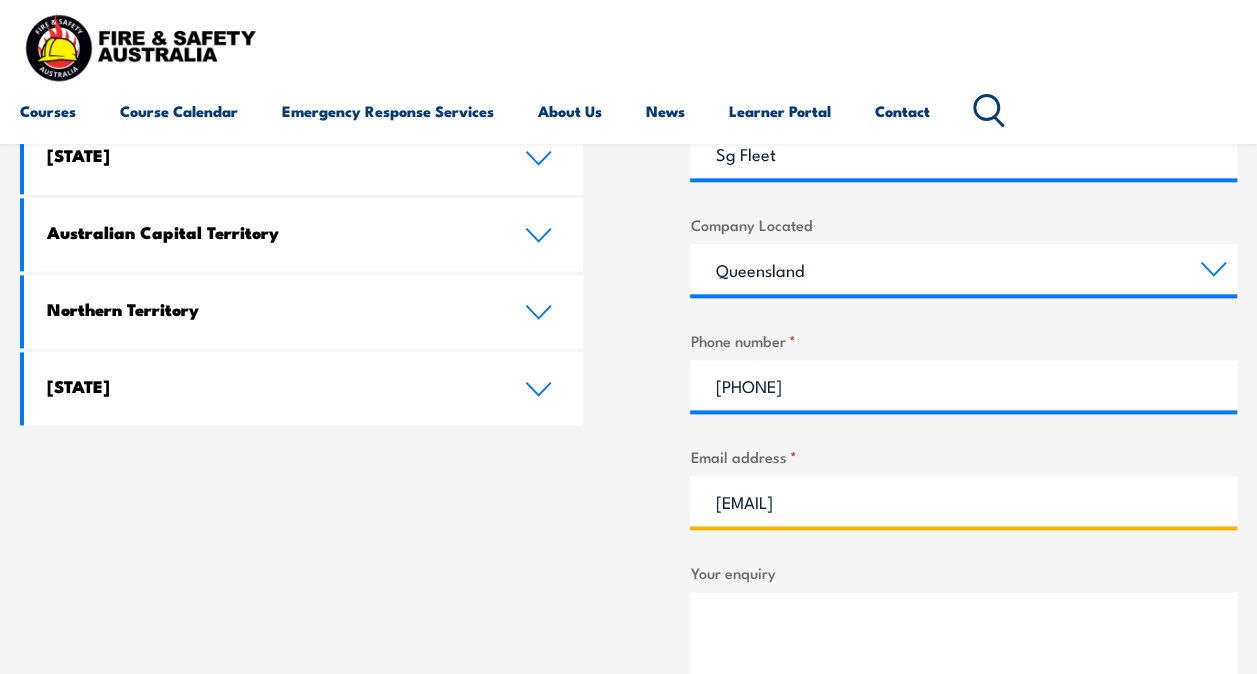 drag, startPoint x: 911, startPoint y: 506, endPoint x: 688, endPoint y: 515, distance: 223.18153 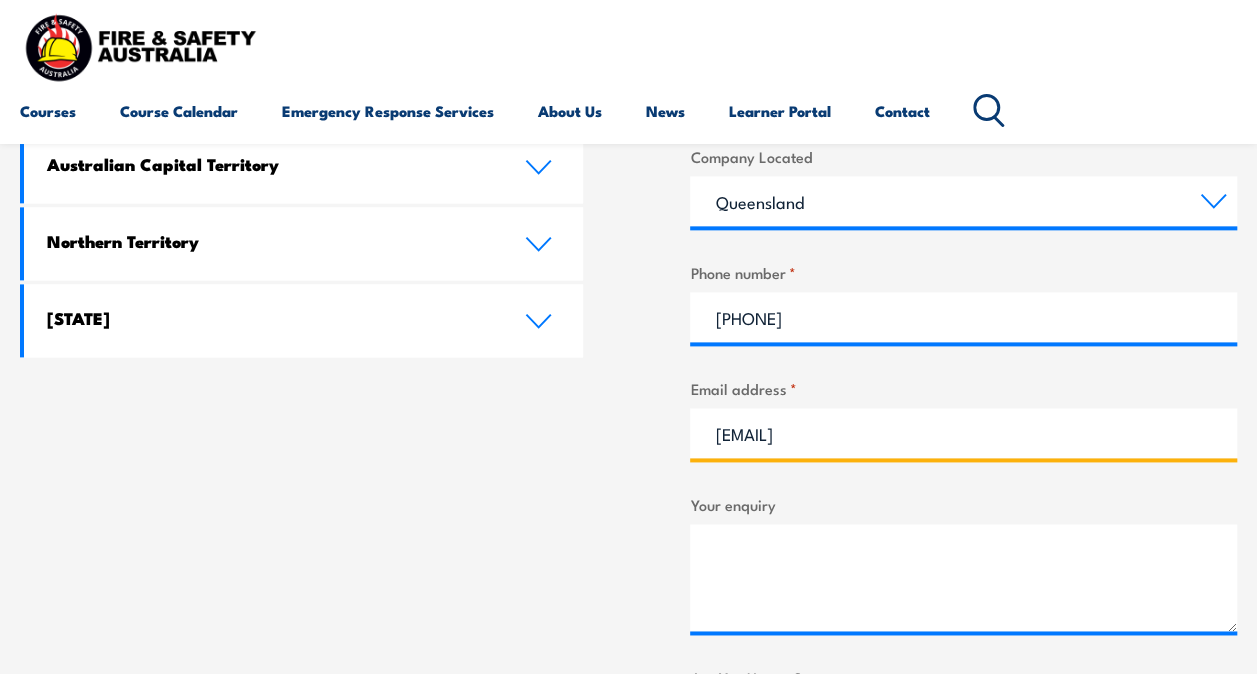 scroll, scrollTop: 1200, scrollLeft: 0, axis: vertical 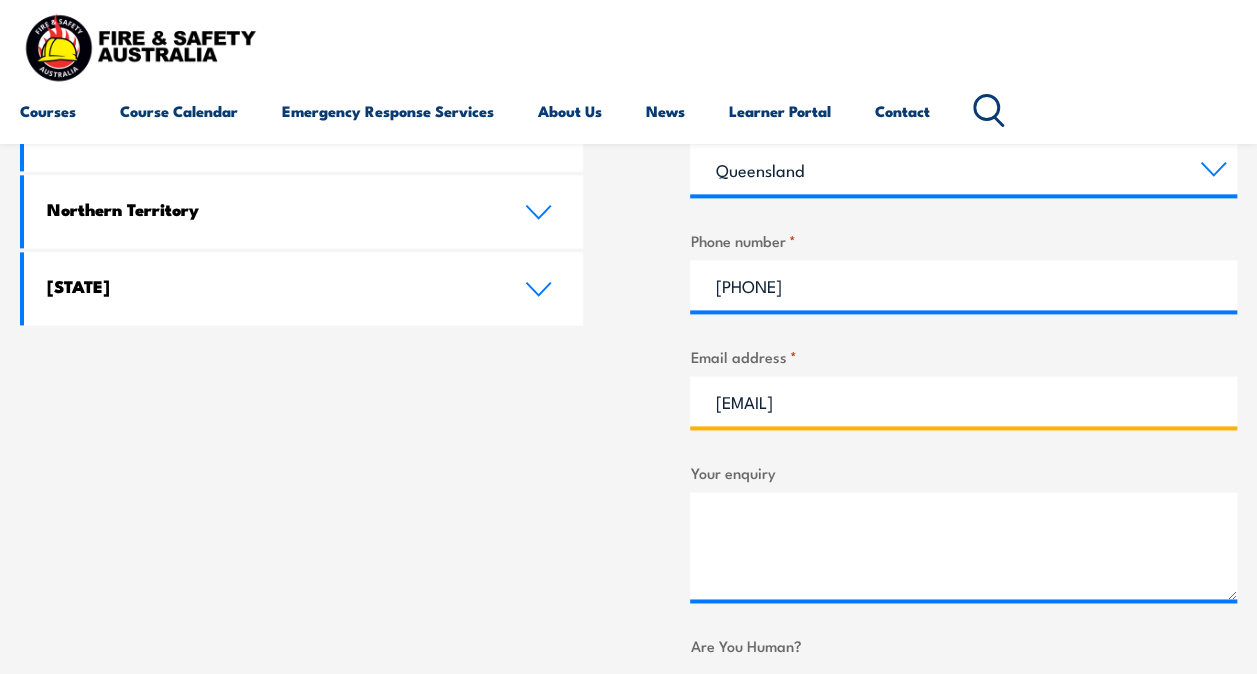 type on "[EMAIL]" 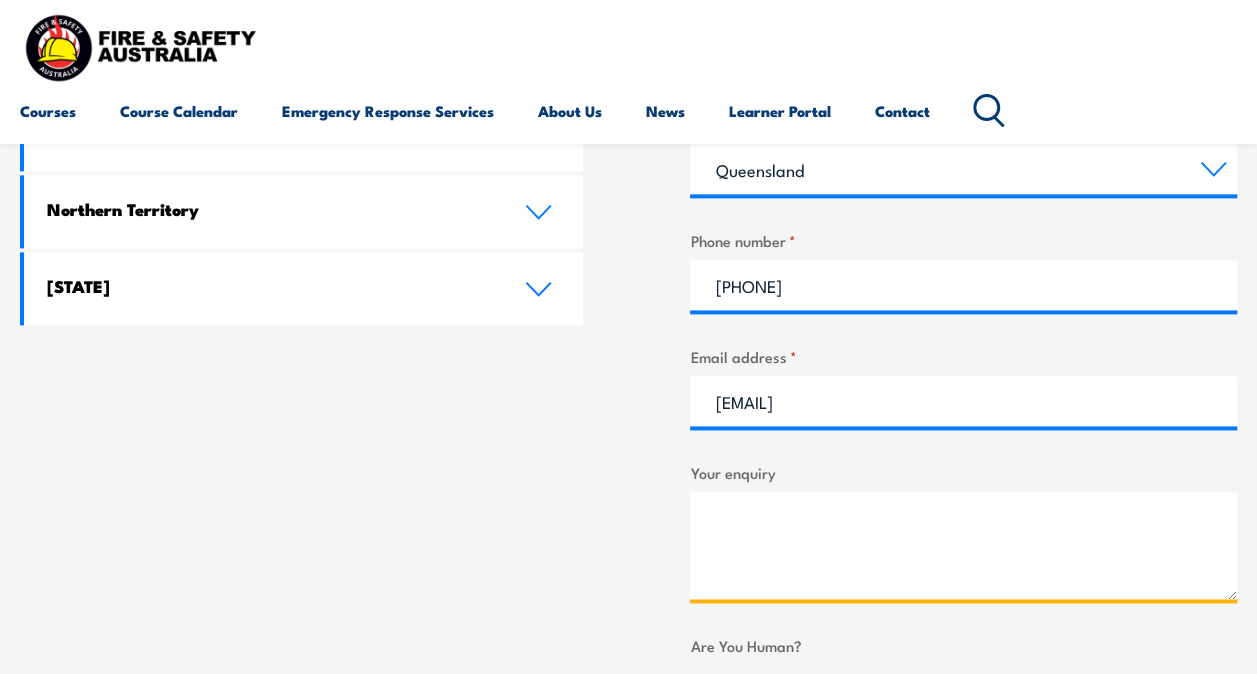 click on "Your enquiry" at bounding box center [963, 545] 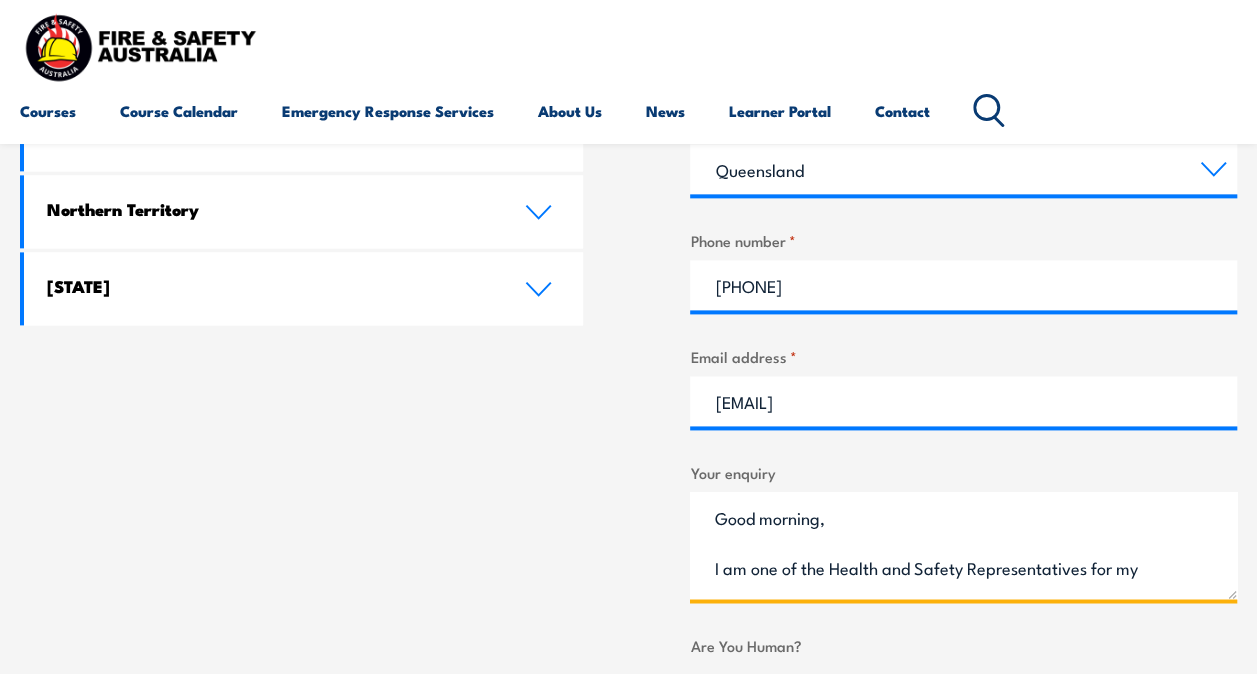 scroll, scrollTop: 30, scrollLeft: 0, axis: vertical 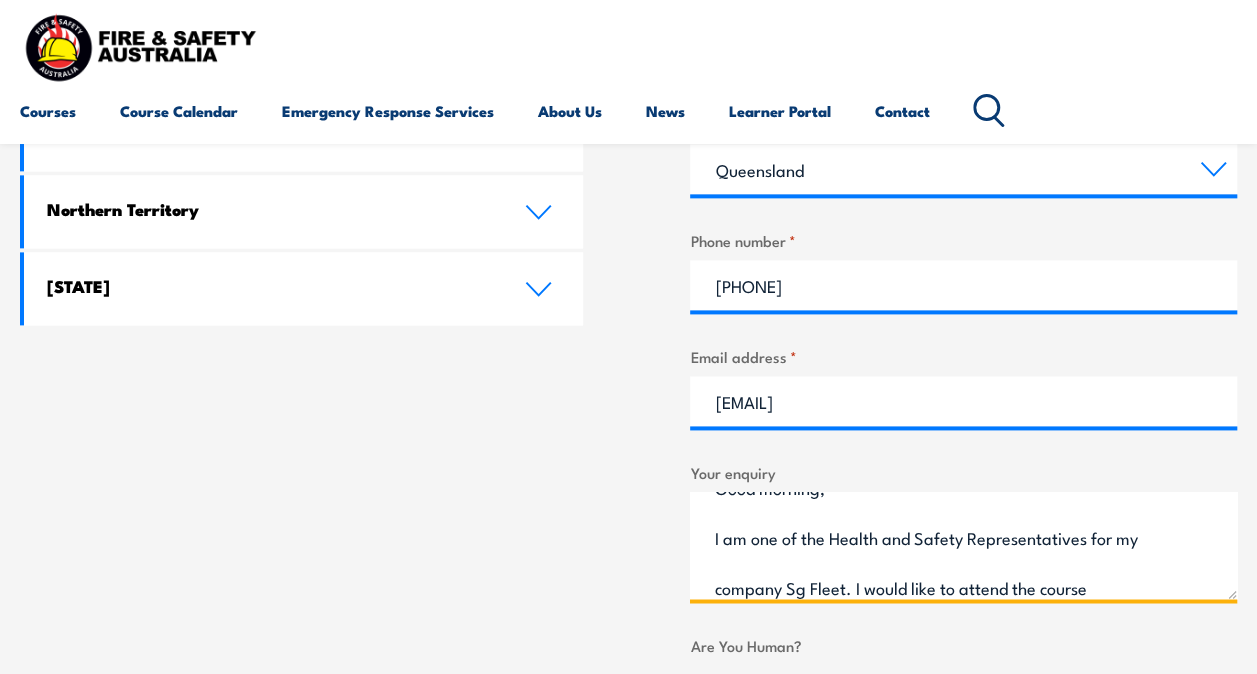 click on "Good morning,
I am one of the Health and Safety Representatives for my company Sg Fleet. I would like to attend the course" at bounding box center [963, 545] 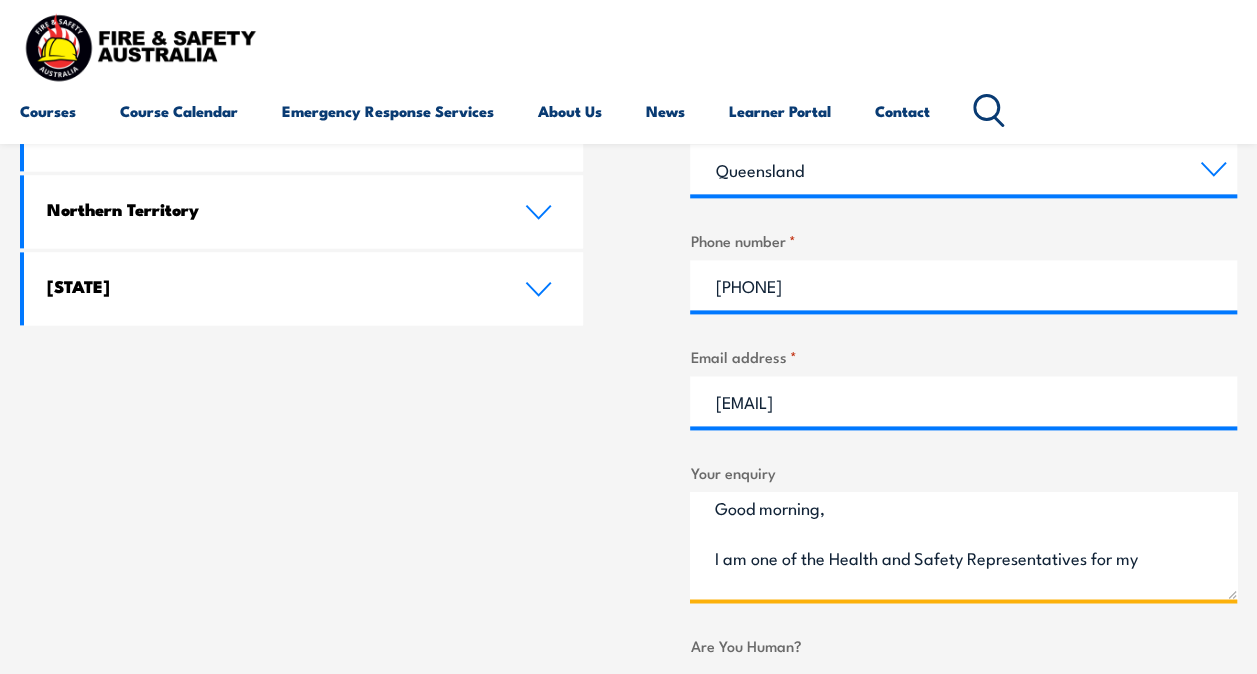 scroll, scrollTop: 0, scrollLeft: 0, axis: both 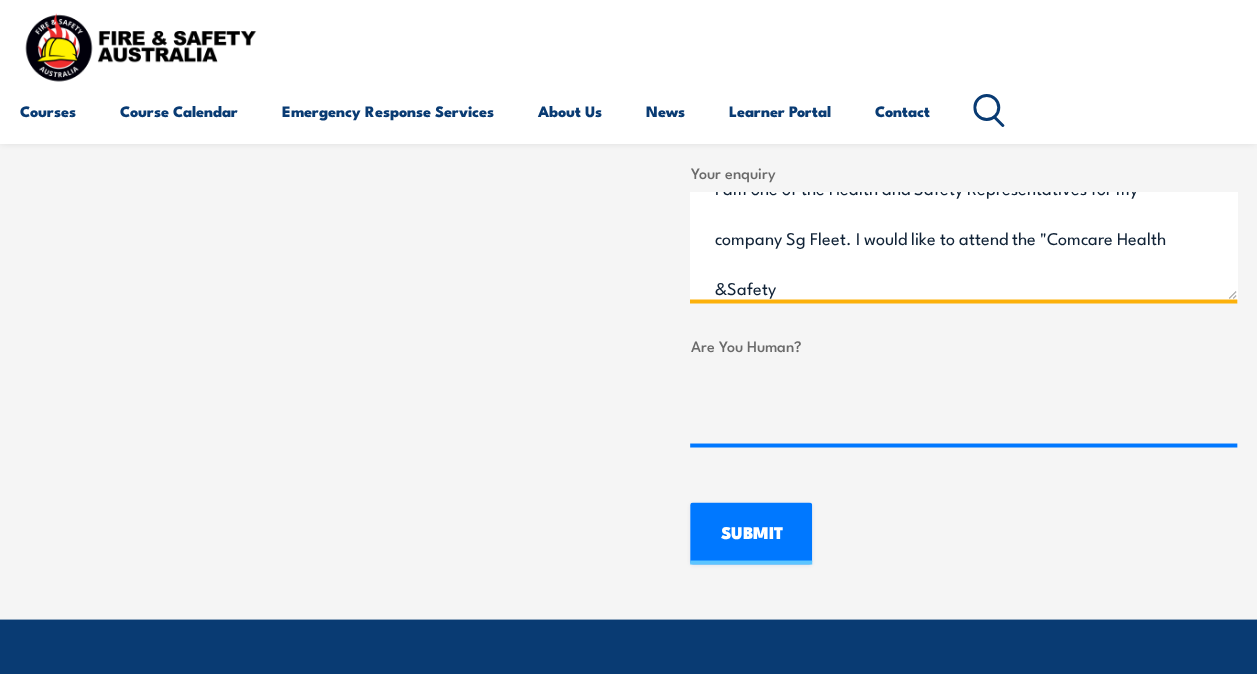 click on "Good morning,
I am one of the Health and Safety Representatives for my company Sg Fleet. I would like to attend the "Comcare Health &Safety" at bounding box center [963, 245] 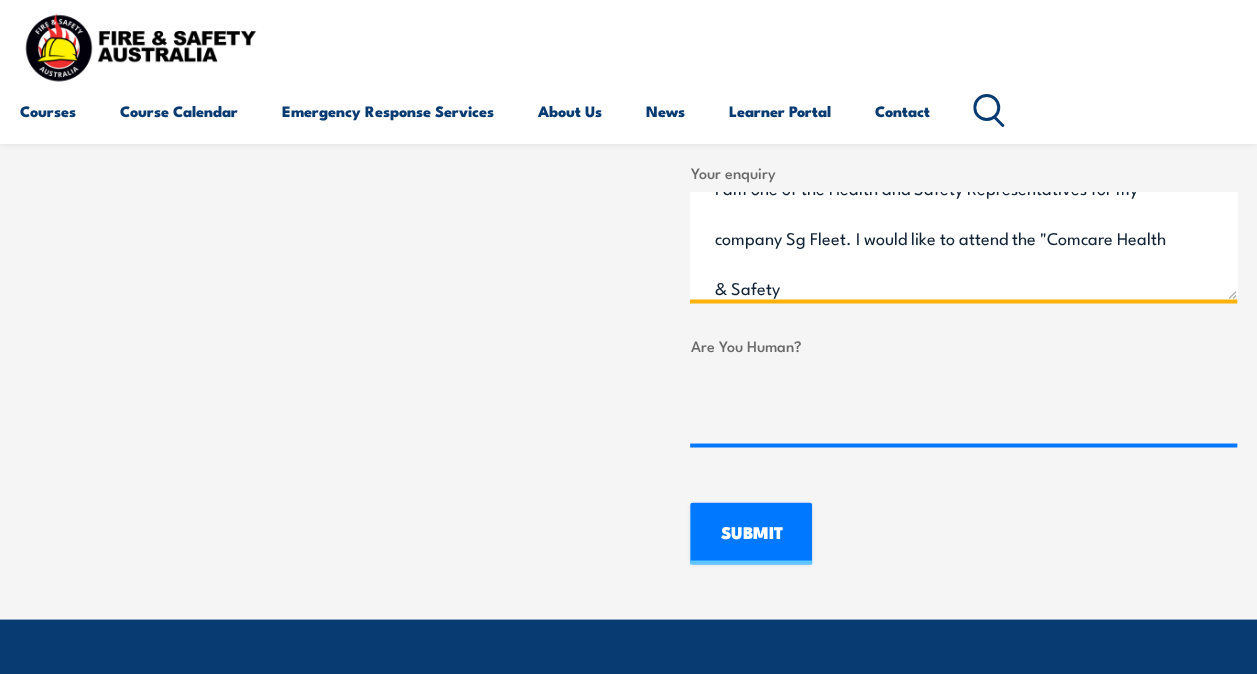 click on "Good morning,
I am one of the Health and Safety Representatives for my company Sg Fleet. I would like to attend the "Comcare Health & Safety" at bounding box center (963, 245) 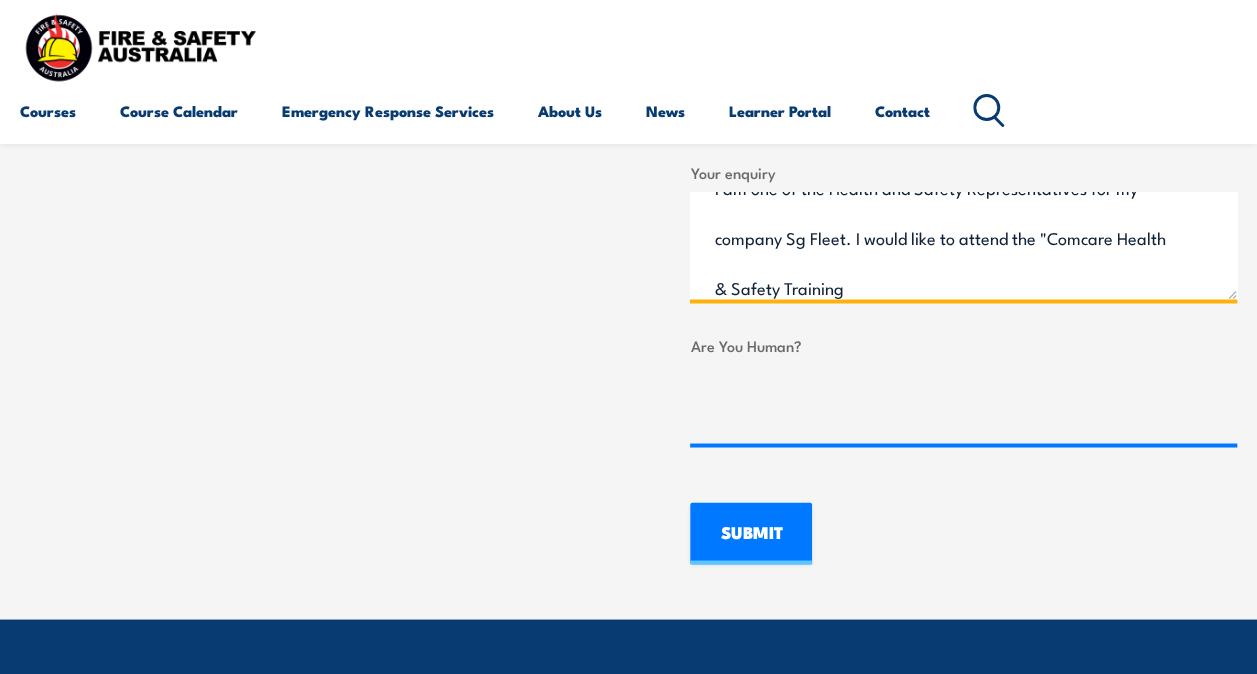 click on "Good morning,
I am one of the Health and Safety Representatives for my company Sg Fleet. I would like to attend the "Comcare Health & Safety Training" at bounding box center (963, 245) 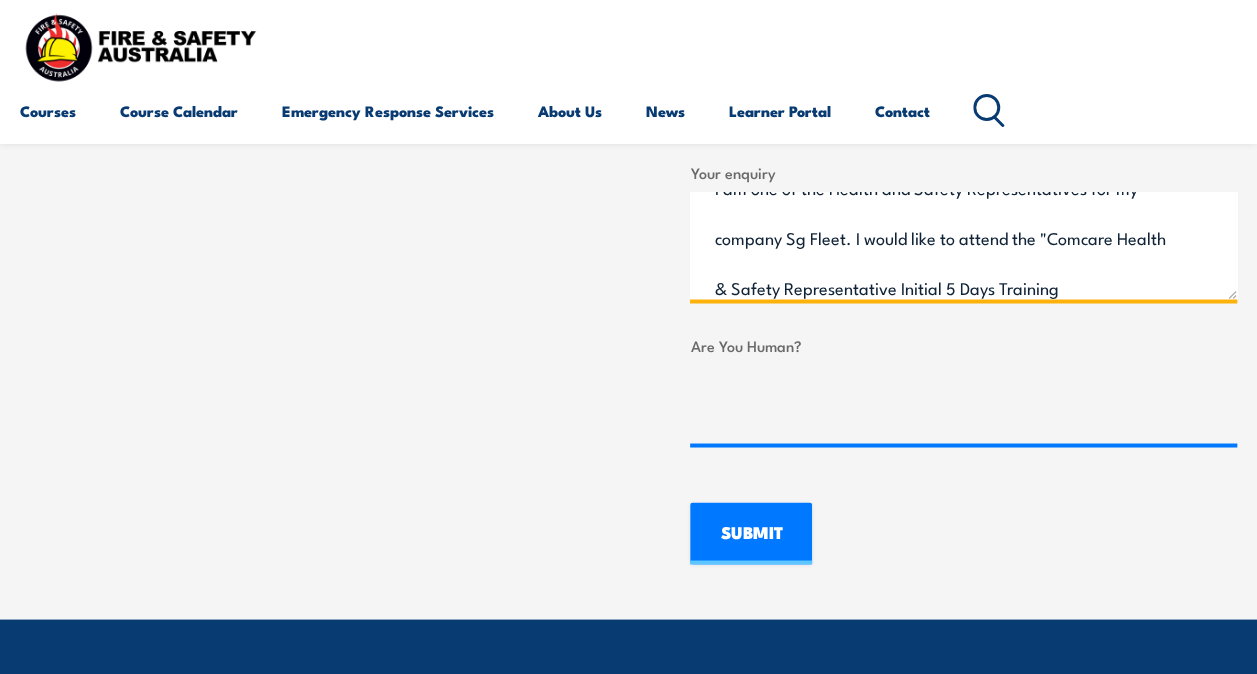 click on "Good morning,
I am one of the Health and Safety Representatives for my company Sg Fleet. I would like to attend the "Comcare Health & Safety Representative Initial 5 Days Training" at bounding box center [963, 245] 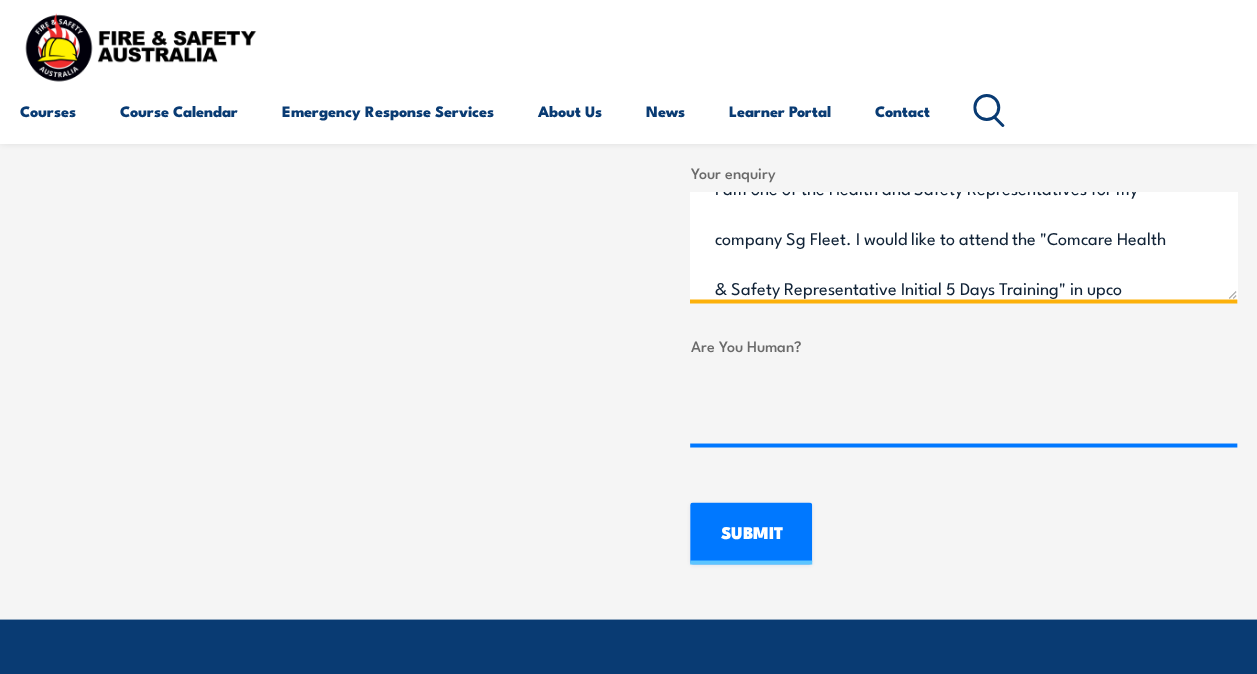 scroll, scrollTop: 130, scrollLeft: 0, axis: vertical 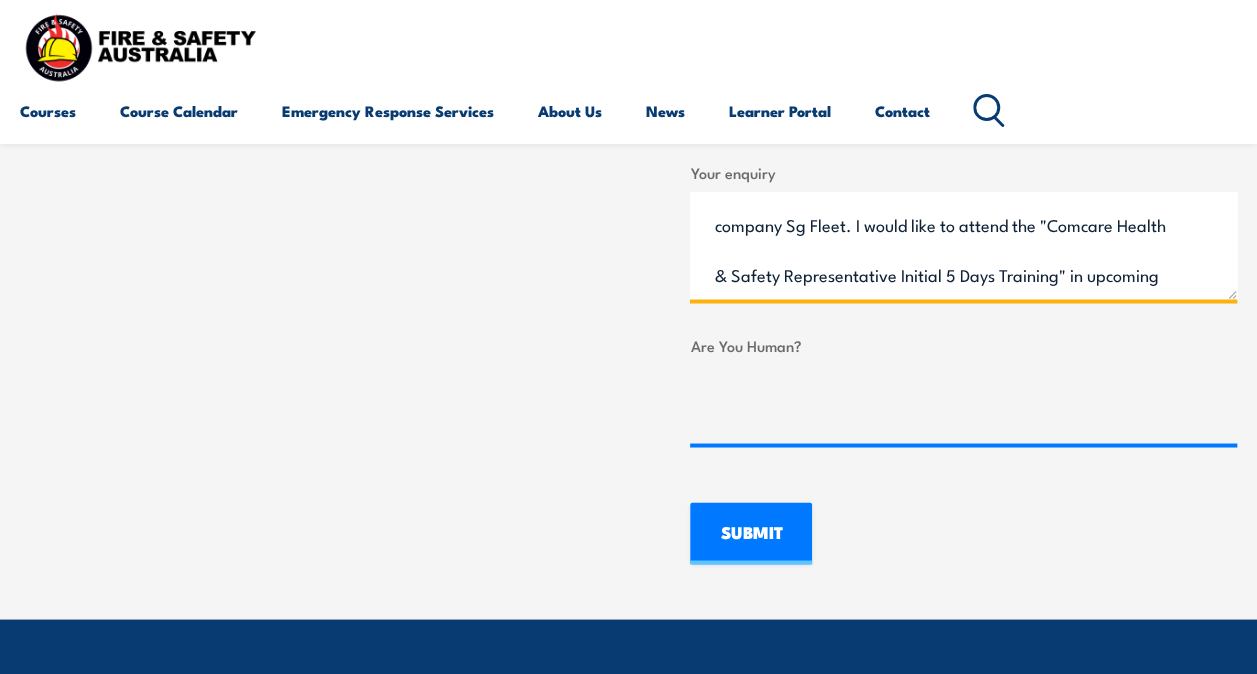 drag, startPoint x: 852, startPoint y: 286, endPoint x: 800, endPoint y: 291, distance: 52.23983 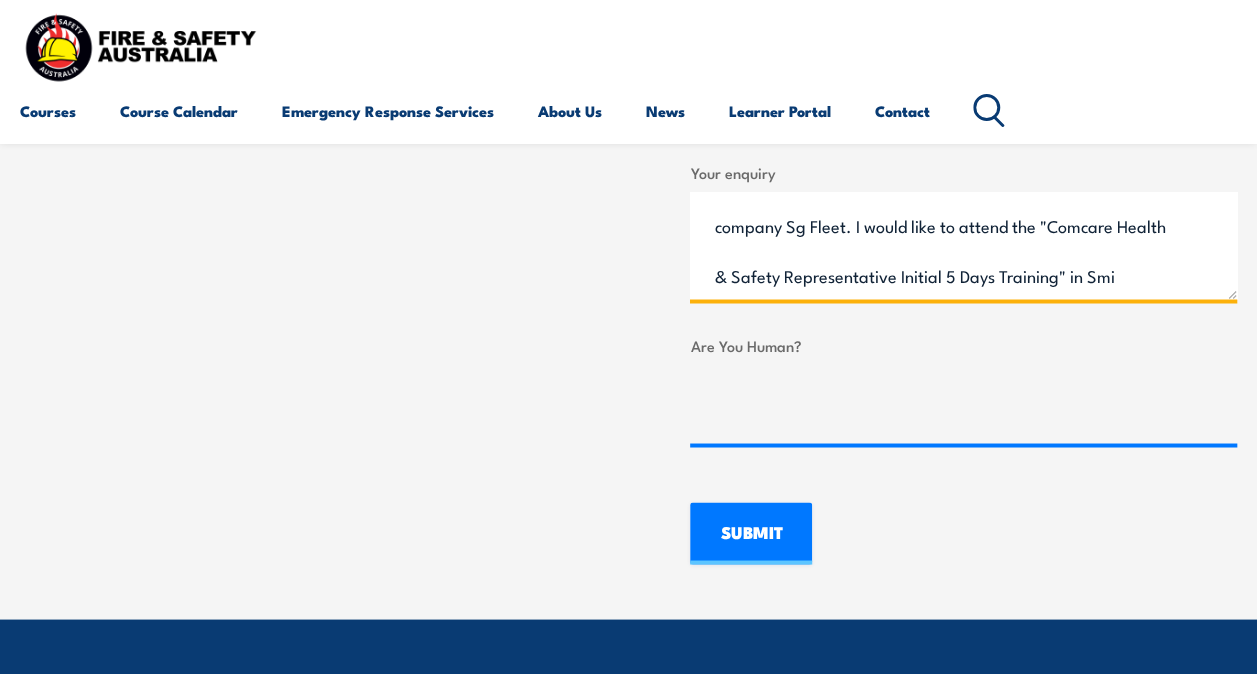 scroll, scrollTop: 142, scrollLeft: 0, axis: vertical 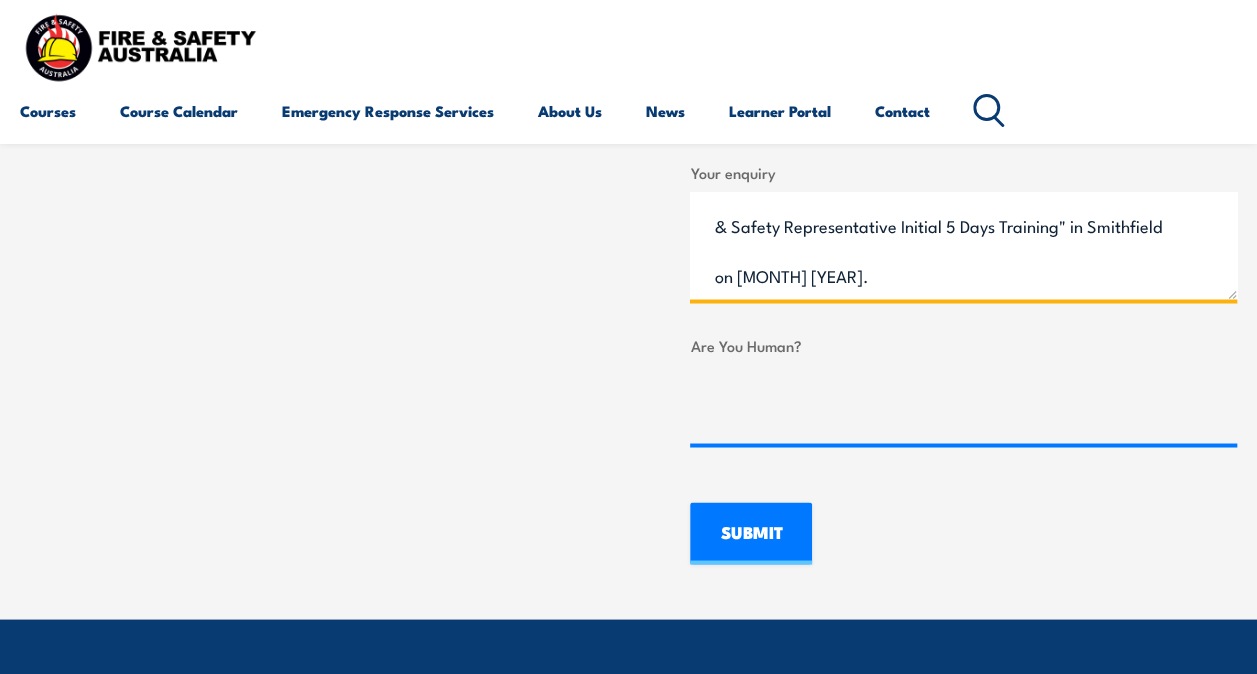 click on "Good morning,
I am one of the Health and Safety Representatives for my company Sg Fleet. I would like to attend the "Comcare Health & Safety Representative Initial 5 Days Training" in Smithfield on [MONTH] [YEAR]." at bounding box center (963, 245) 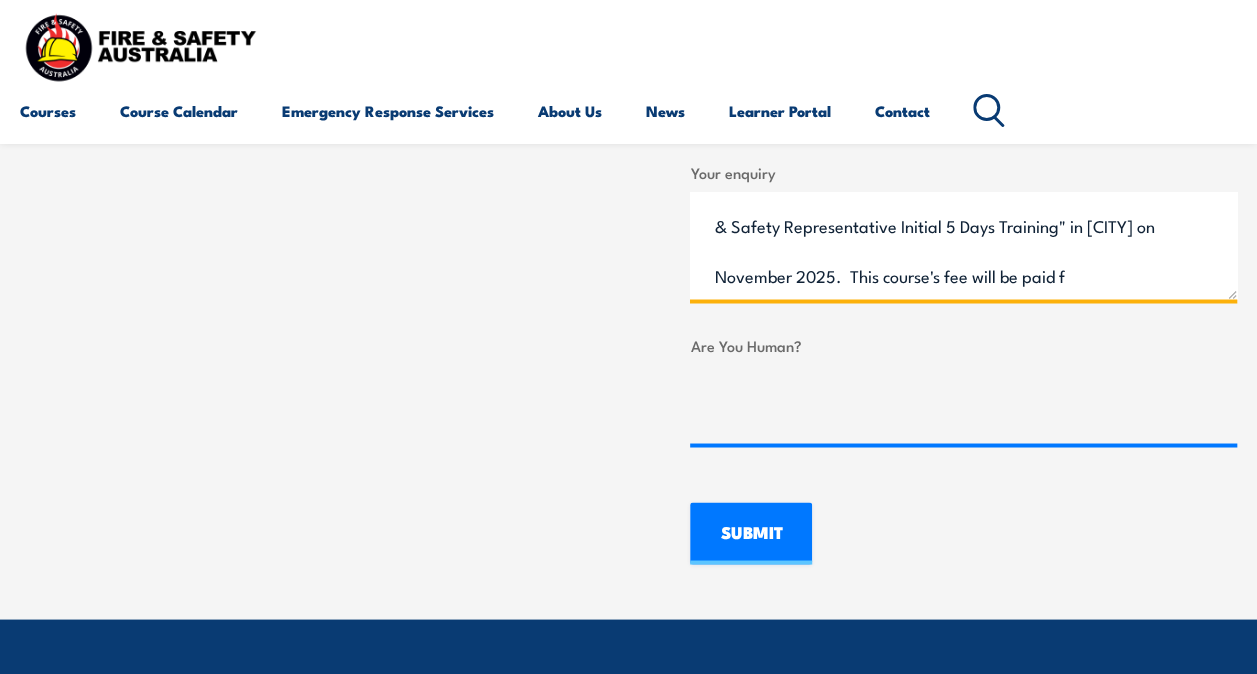 scroll, scrollTop: 180, scrollLeft: 0, axis: vertical 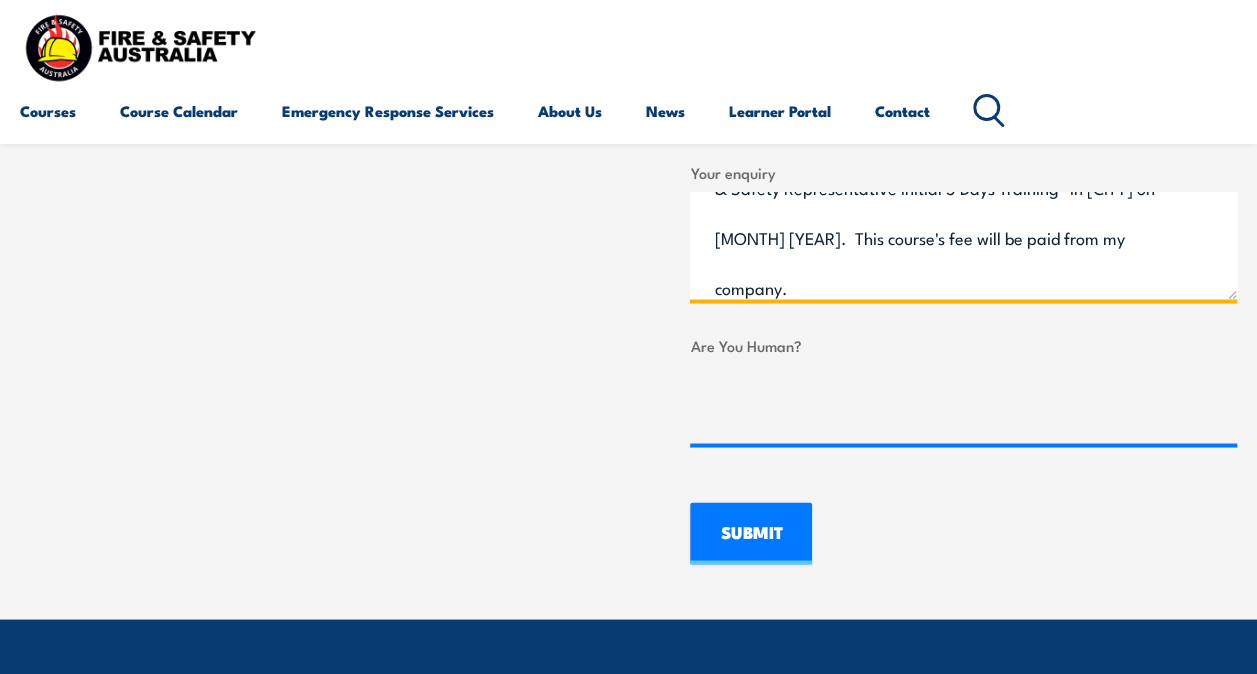 click on "Good morning,
I am one of the Health and Safety Representatives for my company Sg Fleet. I would like to attend the "Comcare Health & Safety Representative Initial 5 Days Training" in [CITY] on [MONTH] [YEAR].  This course's fee will be paid from my company." at bounding box center [963, 245] 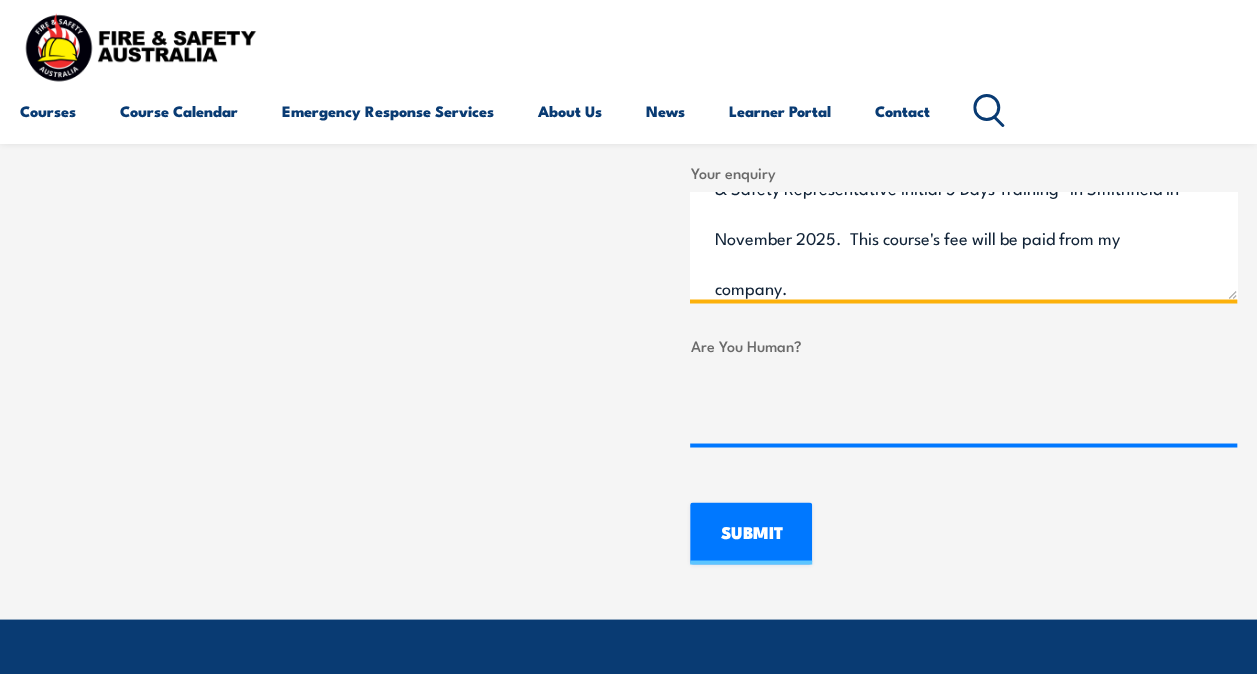 click on "Good morning,
I am one of the Health and Safety Representatives for my company Sg Fleet. I would like to attend the "Comcare Health & Safety Representative Initial 5 Days Training" in Smithfield in November 2025.  This course's fee will be paid from my company." at bounding box center [963, 245] 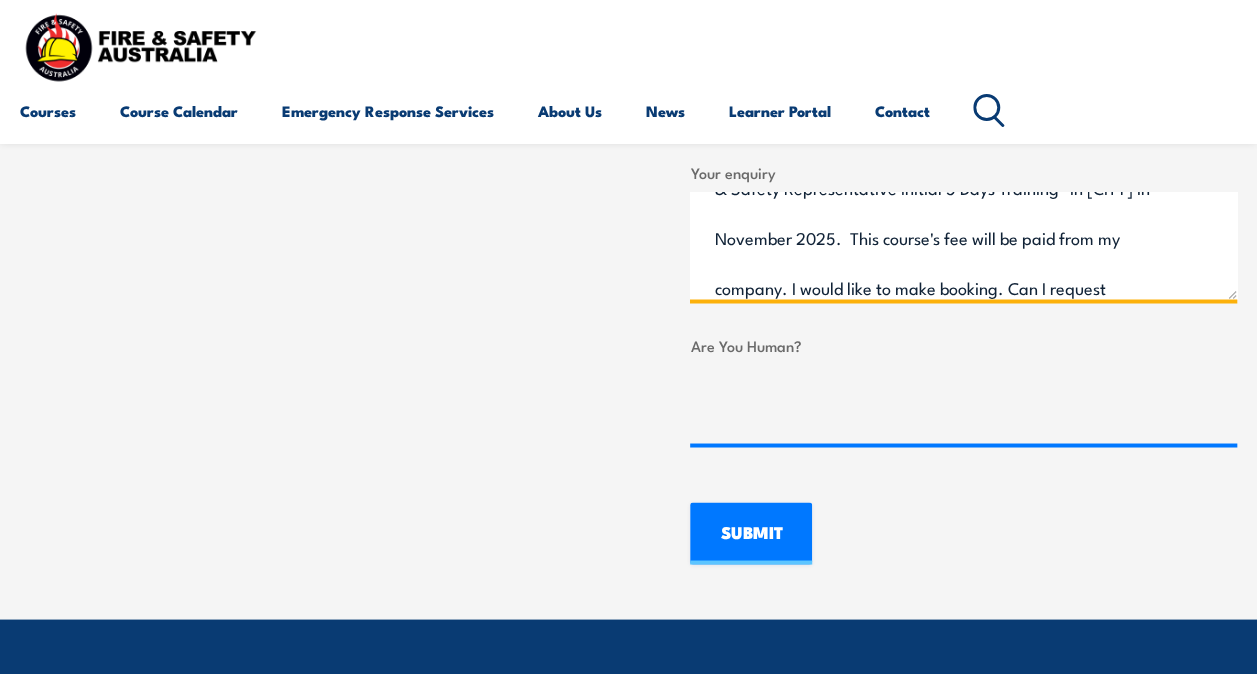 scroll, scrollTop: 230, scrollLeft: 0, axis: vertical 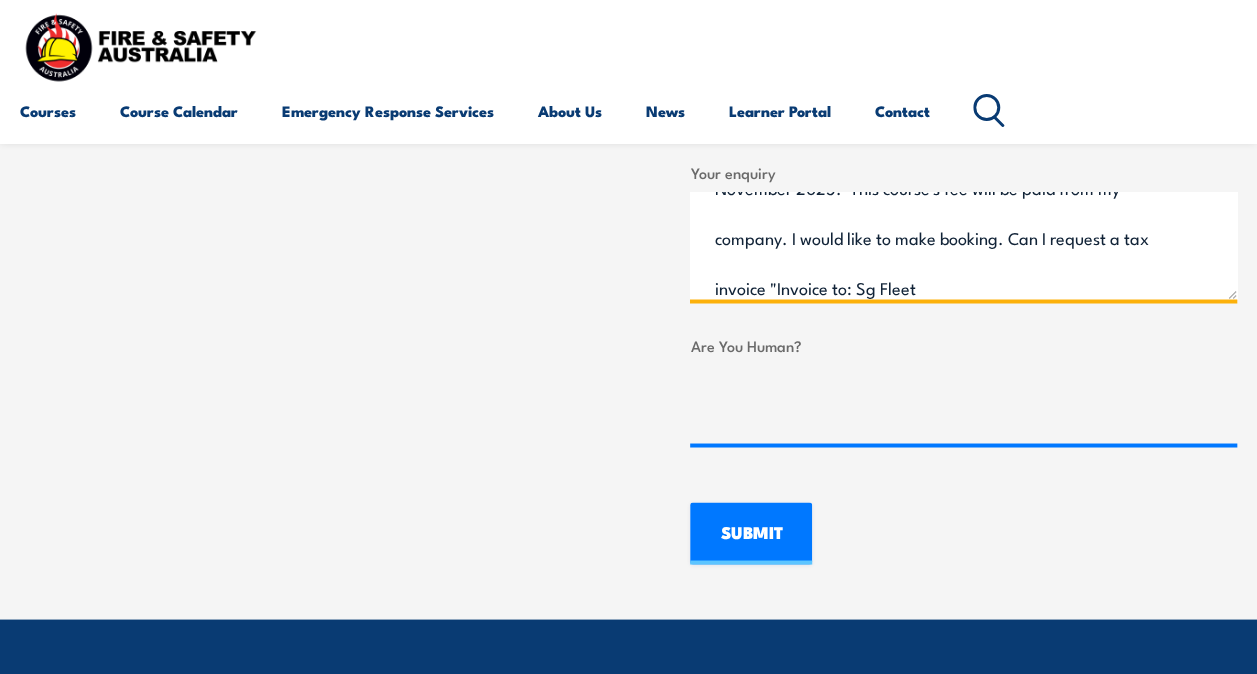 click on "Good morning,
I am one of the Health and Safety Representatives for my company Sg Fleet. I would like to attend the "Comcare Health & Safety Representative Initial 5 Days Training" in [CITY] in November 2025.  This course's fee will be paid from my company. I would like to make booking. Can I request a tax invoice "Invoice to: Sg Fleet" at bounding box center (963, 245) 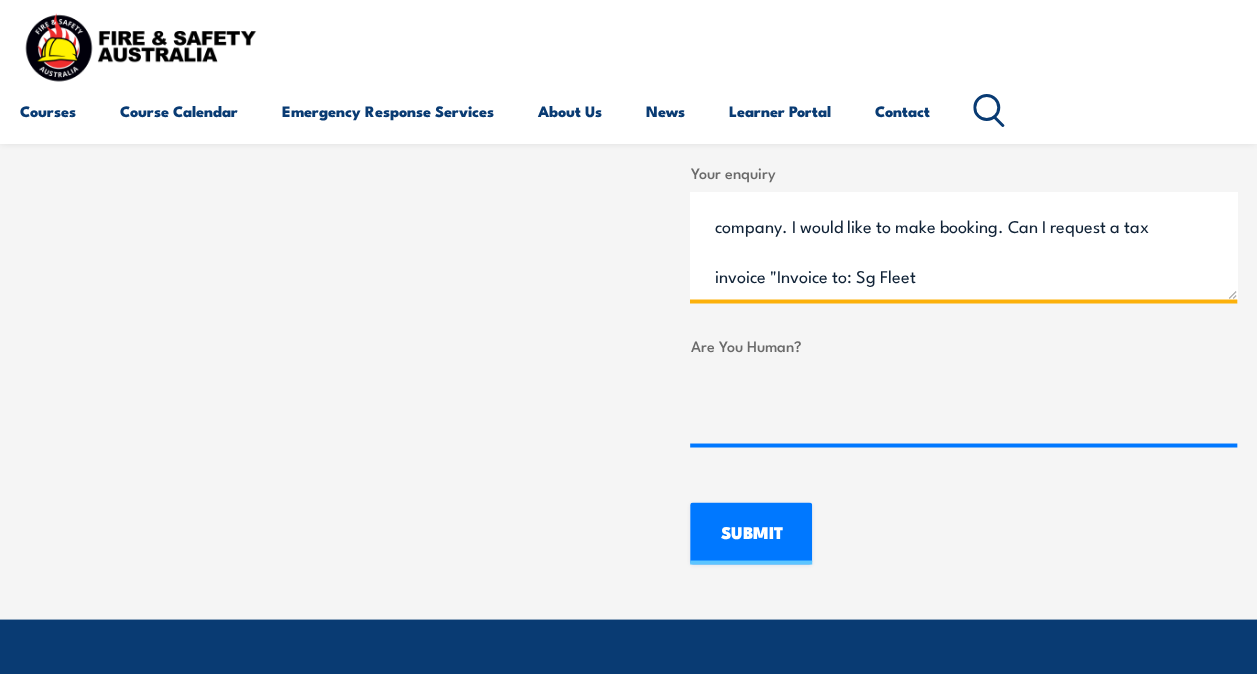 click on "Good morning,
I am one of the Health and Safety Representatives for my company Sg Fleet. I would like to attend the "Comcare Health & Safety Representative Initial 5 Days Training" in [CITY] in November 2025.  This course's fee will be paid from my company. I would like to make booking. Can I request a tax invoice "Invoice to: Sg Fleet" at bounding box center (963, 245) 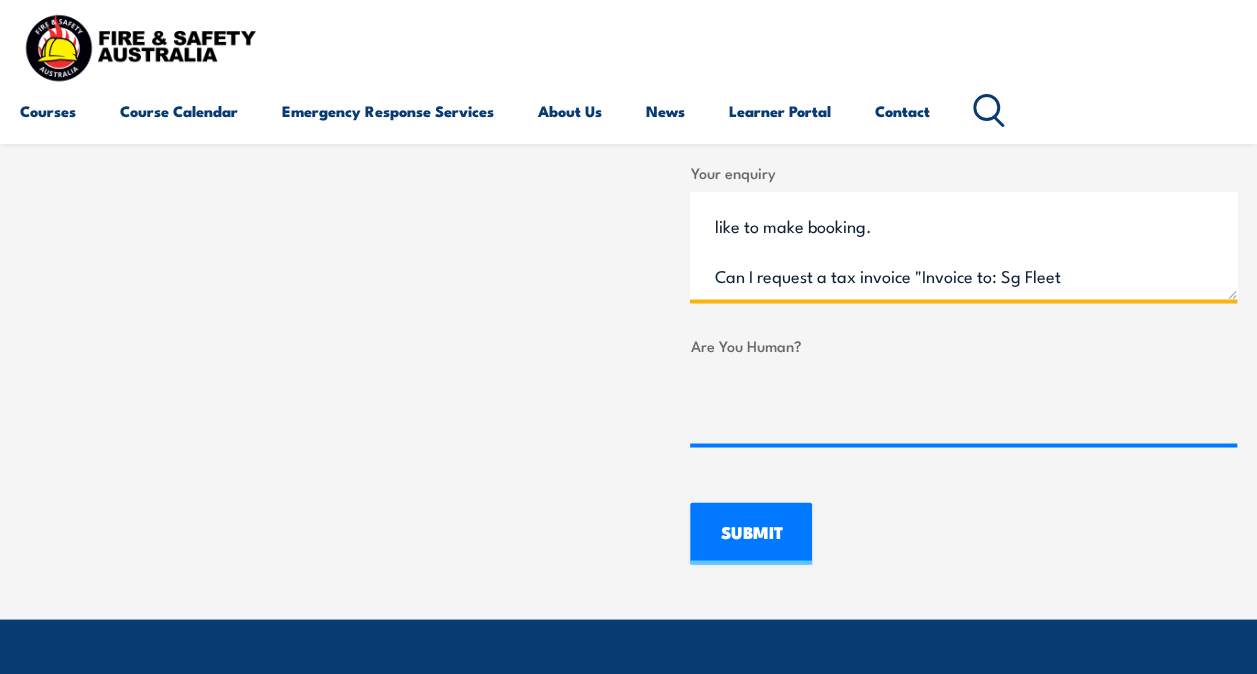 click on "Good morning,
I am one of the Health and Safety Representatives for my company Sg Fleet. I would like to attend the "Comcare Health & Safety Representative Initial 5 Days Training" in [CITY] in [DATE].  This course's fee will be paid from my company. I would like to make booking.
Can I request a tax invoice "Invoice to: Sg Fleet" at bounding box center (963, 245) 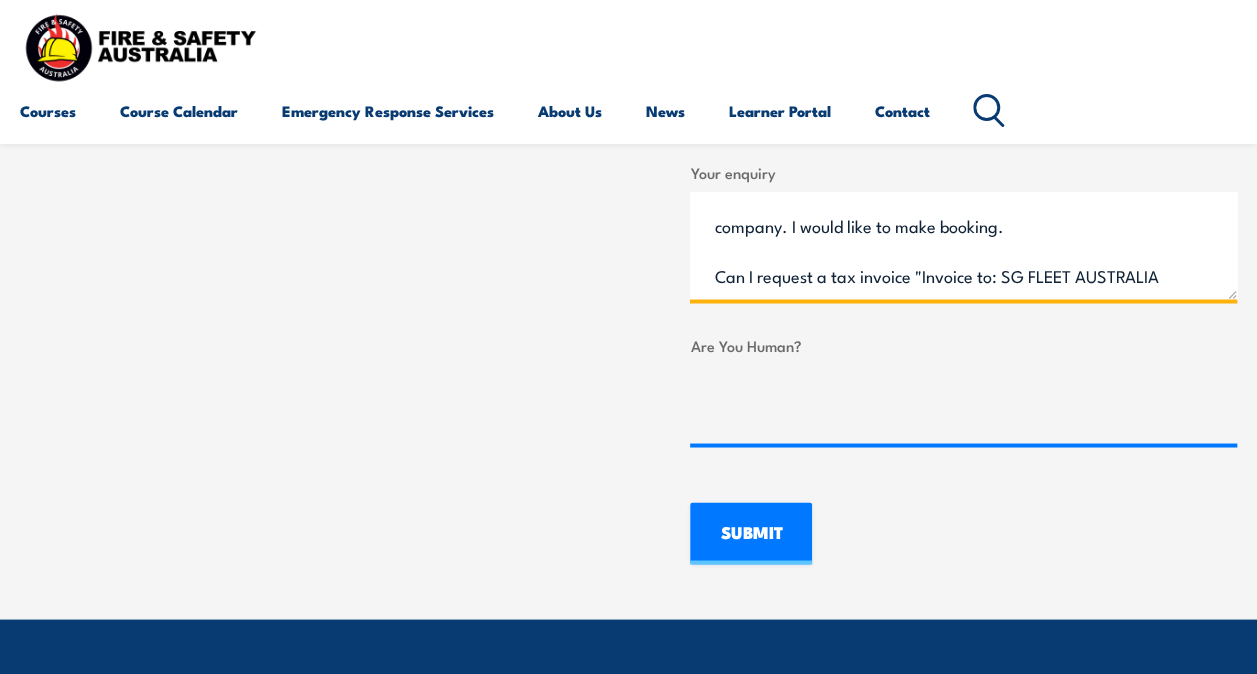 scroll, scrollTop: 342, scrollLeft: 0, axis: vertical 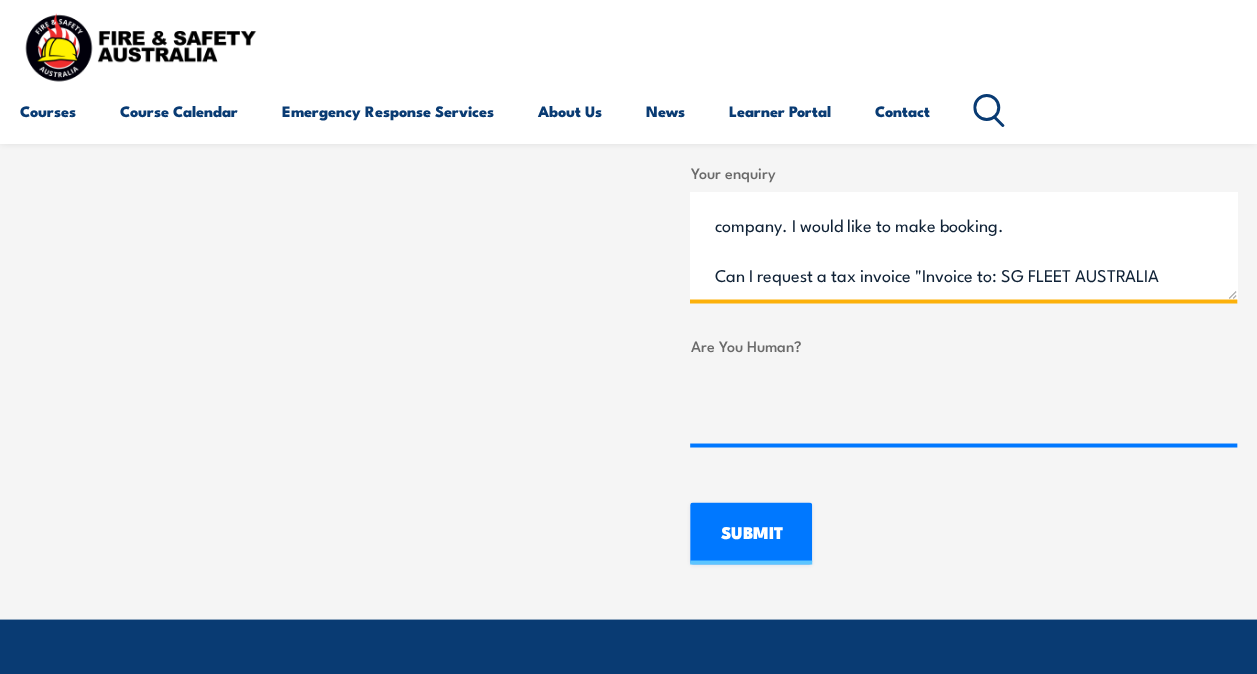 click on "Good morning,
I am one of the Health and Safety Representatives for my company Sg Fleet. I would like to attend the "Comcare Health & Safety Representative Initial 5 Days Training" in [CITY] in November 2025.  This course's fee will be paid from my company. I would like to make booking.
Can I request a tax invoice "Invoice to: SG FLEET AUSTRALIA PTY LIMITED
Level [NUMBER] [STREET] [CITY] [STATE]"" at bounding box center (963, 245) 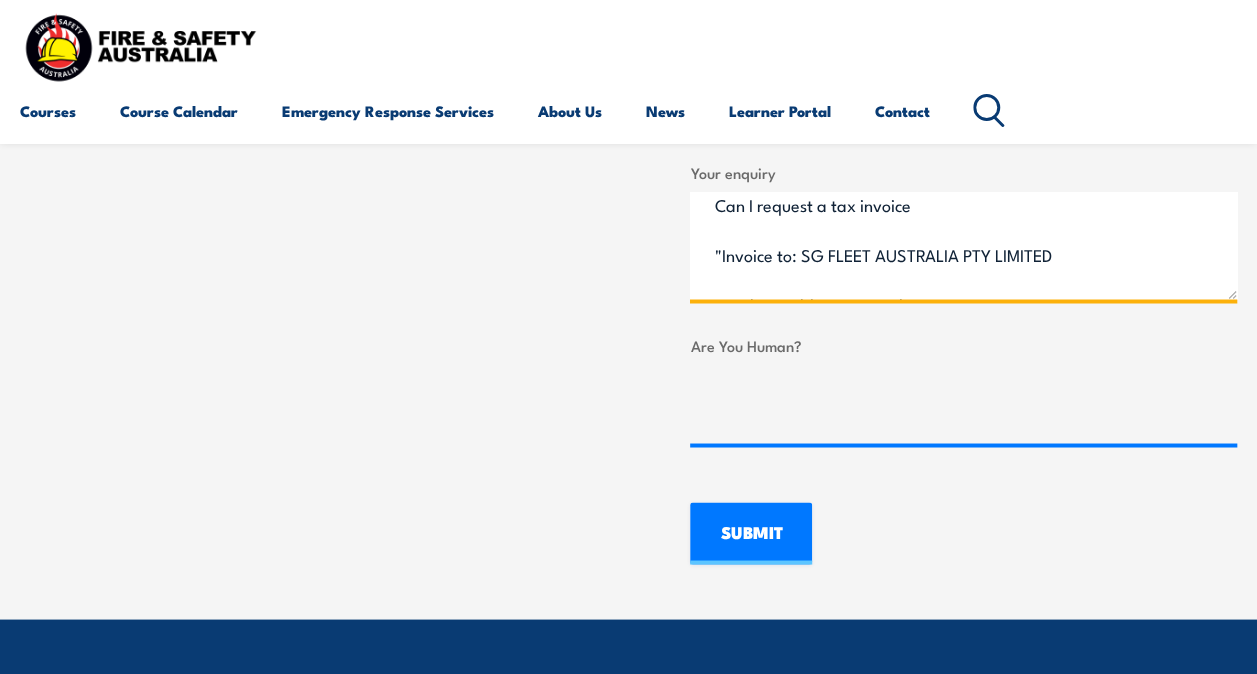 scroll, scrollTop: 342, scrollLeft: 0, axis: vertical 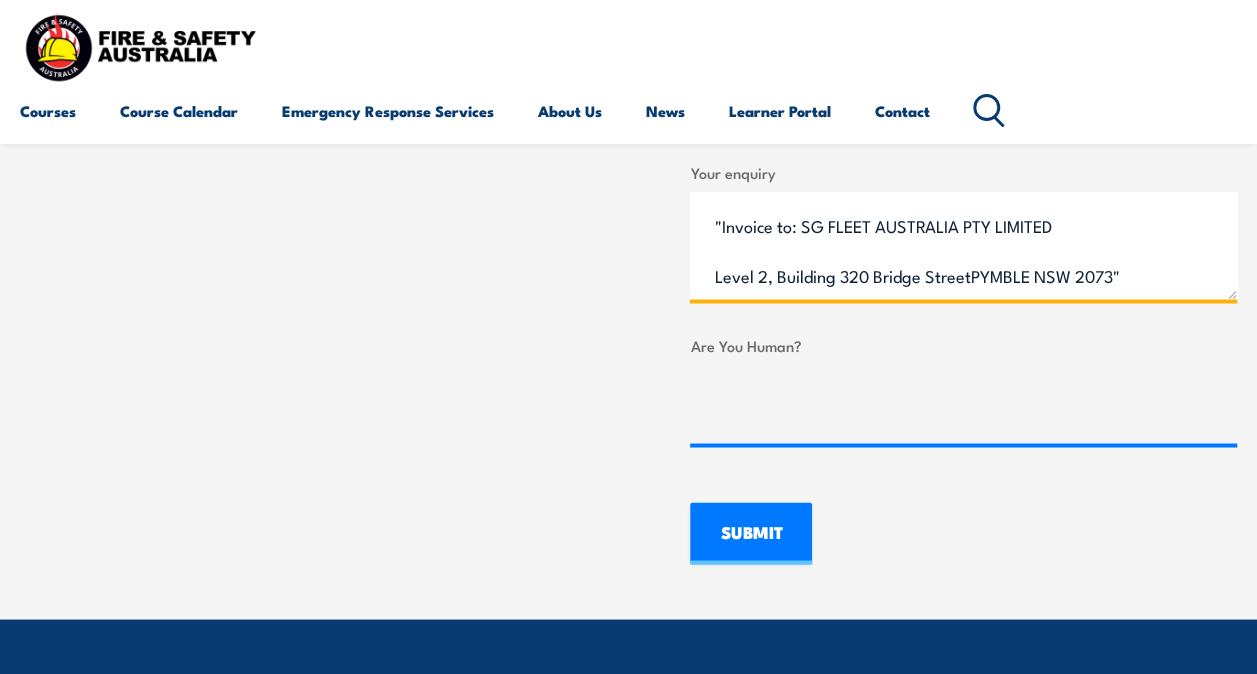 click on "Good morning,
I am one of the Health and Safety Representatives for my company Sg Fleet. I would like to attend the "Comcare Health & Safety Representative Initial 5 Days Training" in Smithfield in November 2025.  This course's fee will be paid from my company. I would like to make booking.
Can I request a tax invoice
"Invoice to: SG FLEET AUSTRALIA PTY LIMITED
Level 2, Building 320 Bridge StreetPYMBLE NSW 2073"" at bounding box center (963, 245) 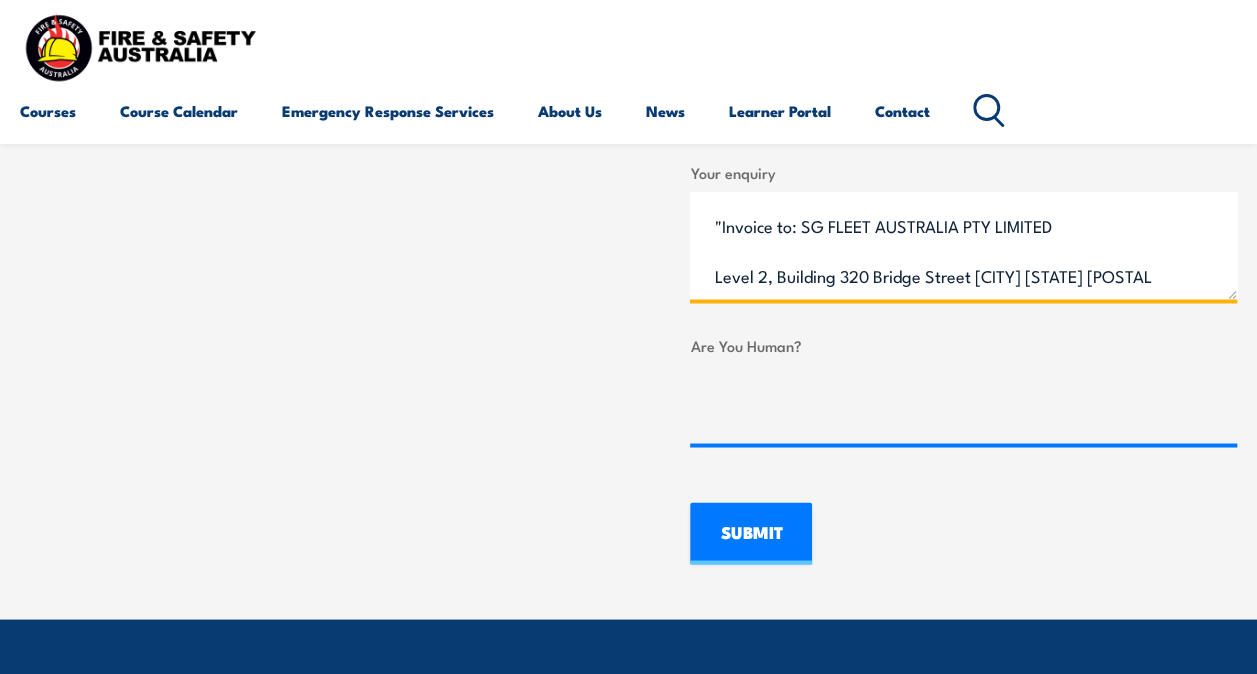 click on "Good morning,
I am one of the Health and Safety Representatives for my company Sg Fleet. I would like to attend the "Comcare Health & Safety Representative Initial 5 Days Training" in [CITY] in November 2025.  This course's fee will be paid from my company. I would like to make booking.
Can I request a tax invoice
"Invoice to: SG FLEET AUSTRALIA PTY LIMITED
Level 2, Building 320 Bridge Street [CITY] [STATE] [POSTAL CODE]"" at bounding box center [963, 245] 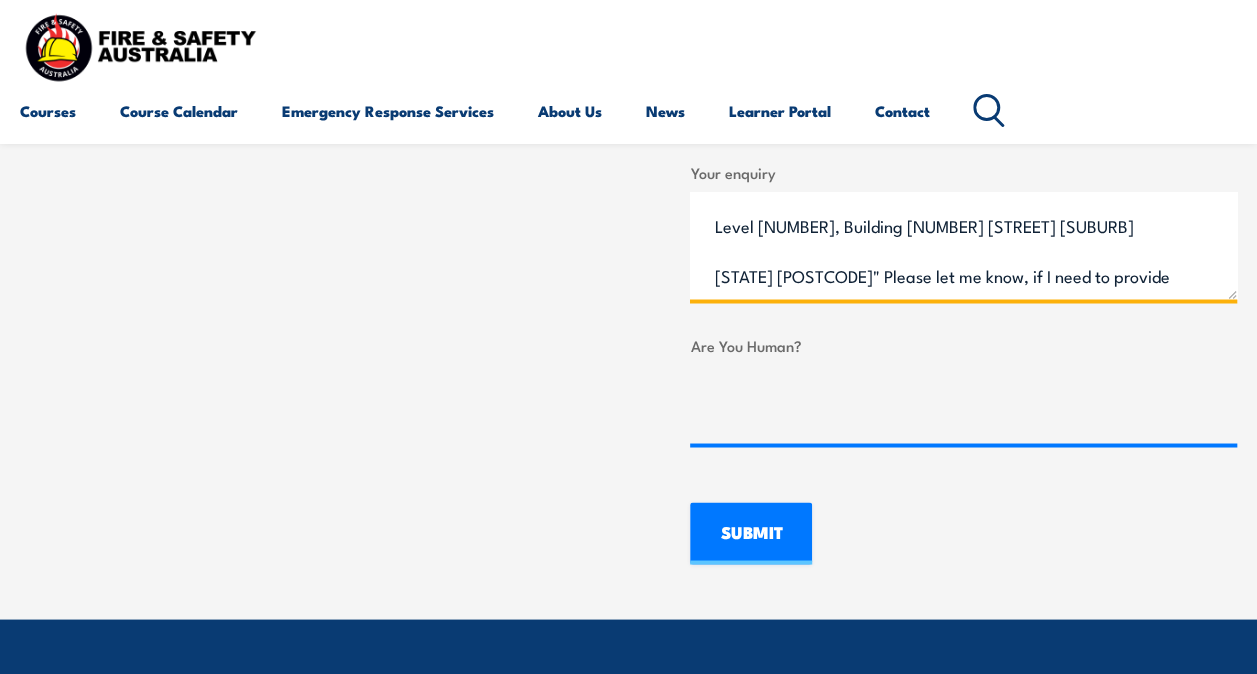 scroll, scrollTop: 430, scrollLeft: 0, axis: vertical 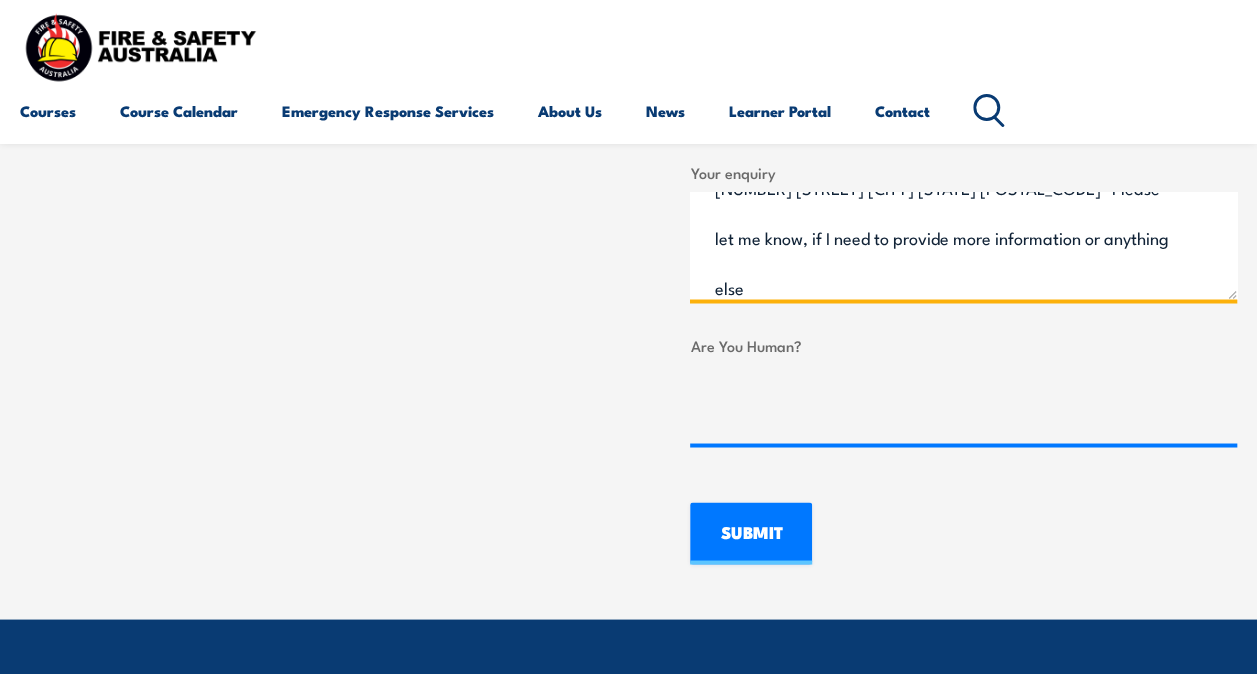 click on "Good morning,
I am one of the Health and Safety Representatives for my company Sg Fleet. I would like to attend the "Comcare Health & Safety Representative Initial 5 Days Training" in [CITY] in [DATE].  This course's fee will be paid from my company. I would like to make booking.
Can I request a tax invoice
"Invoice to: SG FLEET AUSTRALIA PTY LIMITED
[NUMBER] [STREET] [CITY] [STATE] [POSTAL_CODE]" Please let me know, if I need to provide more information or anything else" at bounding box center [963, 245] 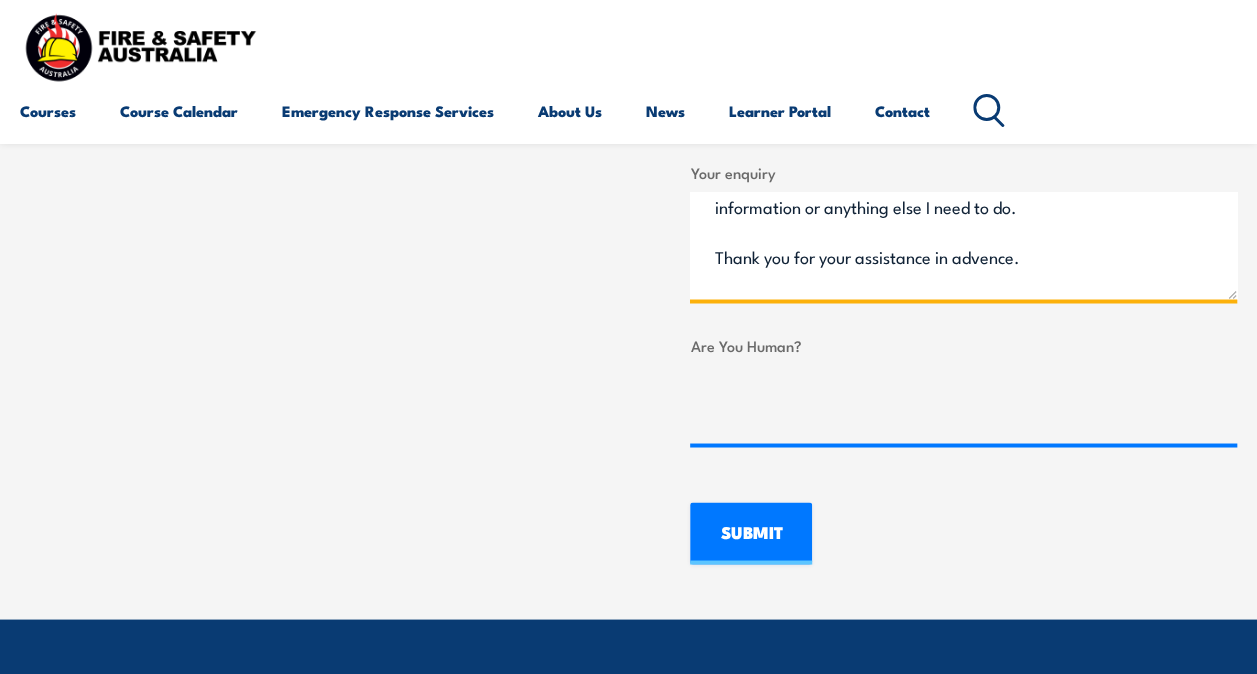scroll, scrollTop: 480, scrollLeft: 0, axis: vertical 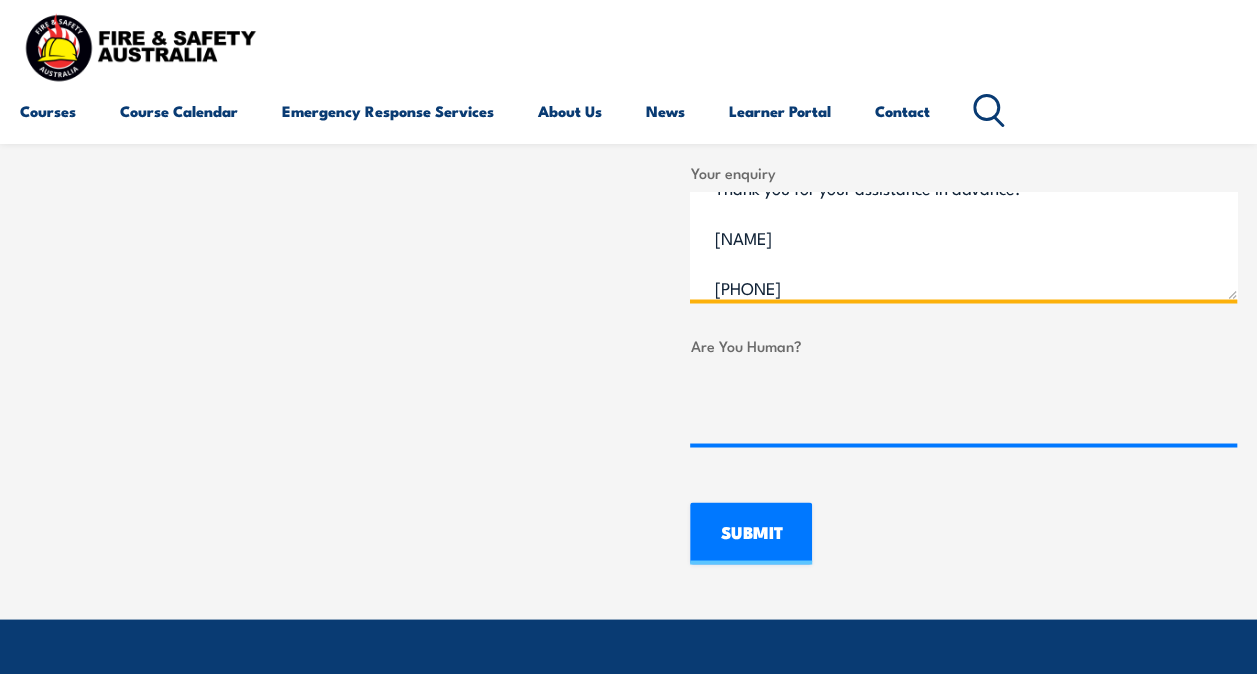 click on "Good morning,
I am one of the Health and Safety Representatives for my company Sg Fleet. I would like to attend the "Comcare Health & Safety Representative Initial 5 Days Training" in [CITY] in November 2025.  This course's fee will be paid from my company. I would like to make booking.
Can I request a tax invoice
"Invoice to: SG FLEET AUSTRALIA PTY LIMITED
Level 2, Building 320 Bridge Street [CITY] [STATE] [ZIP]" Please let me know, if I need to provide more information or anything else I need to do.
Thank you for your assistance in advance.
[NAME]
[PHONE]" at bounding box center [963, 245] 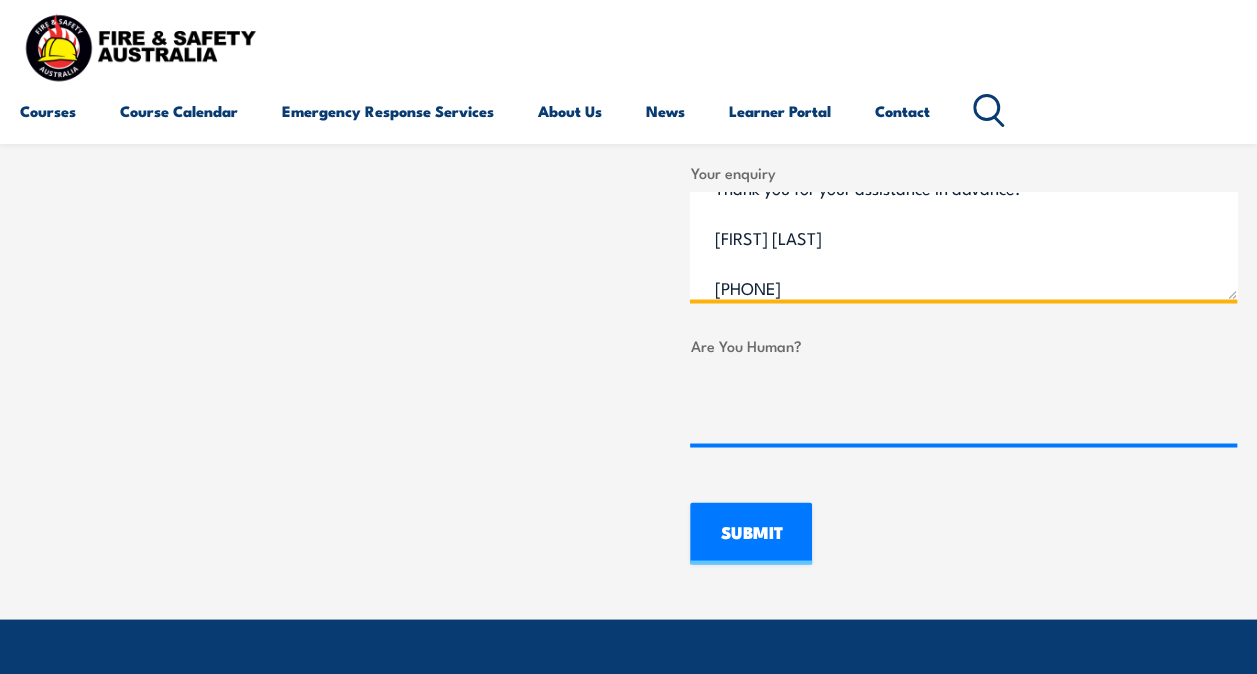 click on "Good morning,
I am one of the Health and Safety Representatives for my company Sg Fleet. I would like to attend the "Comcare Health & Safety Representative Initial 5 Days Training" in Smithfield in November 2025.  This course's fee will be paid from my company. I would like to make booking.
Can I request a tax invoice
"Invoice to: SG FLEET AUSTRALIA PTY LIMITED
Level 2, Building 320 Bridge Street PYMBLE NSW 2073" Please let me know, if I need to provide more information or anything else I need to do.
Thank you for your assistance in advance.
[FIRST] [LAST]
[PHONE]" at bounding box center (963, 245) 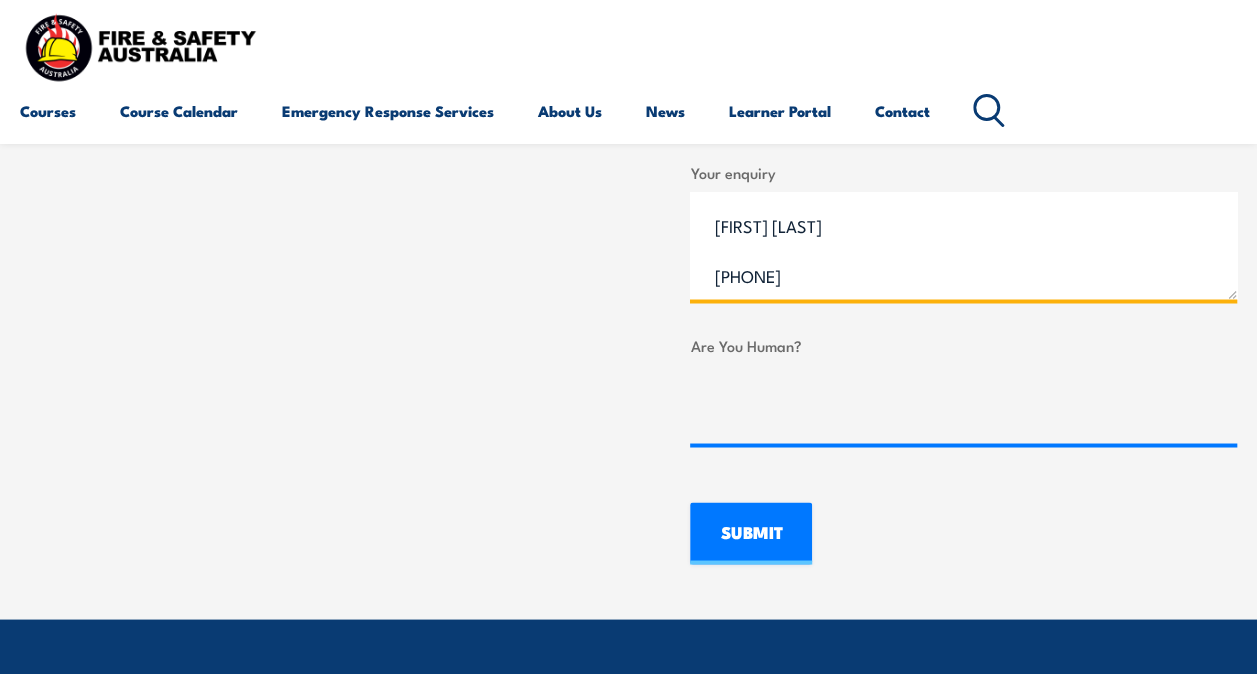 drag, startPoint x: 819, startPoint y: 286, endPoint x: 684, endPoint y: 288, distance: 135.01482 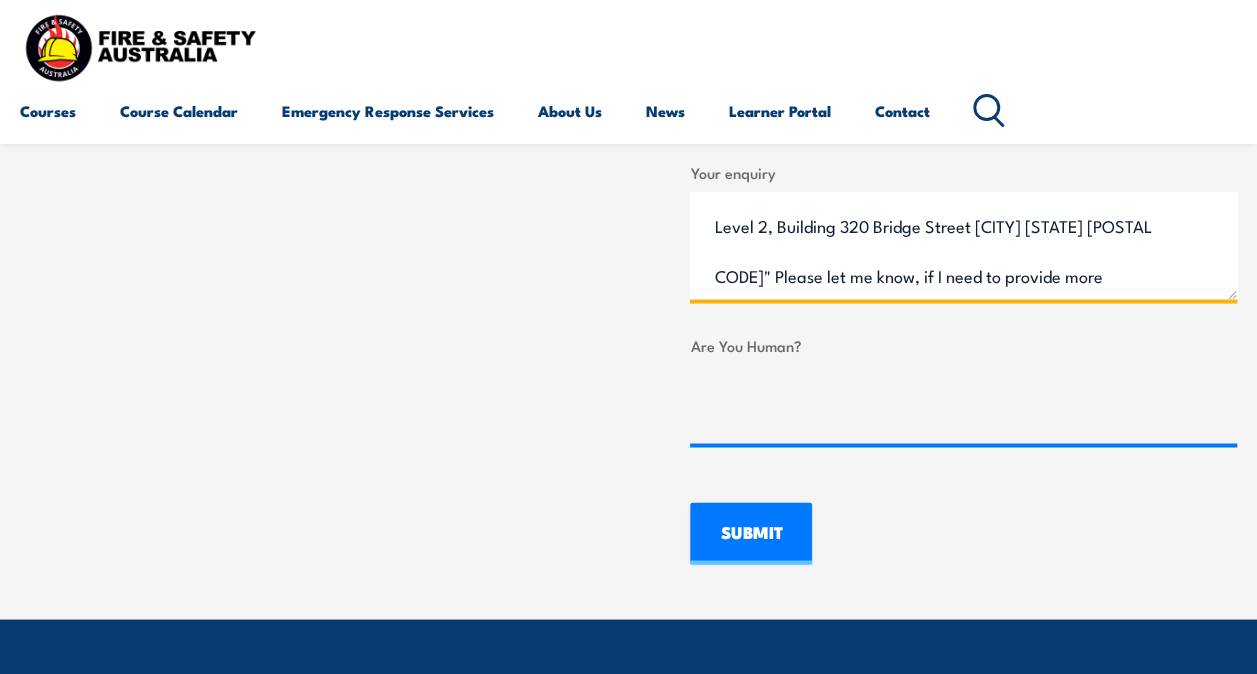 scroll, scrollTop: 492, scrollLeft: 0, axis: vertical 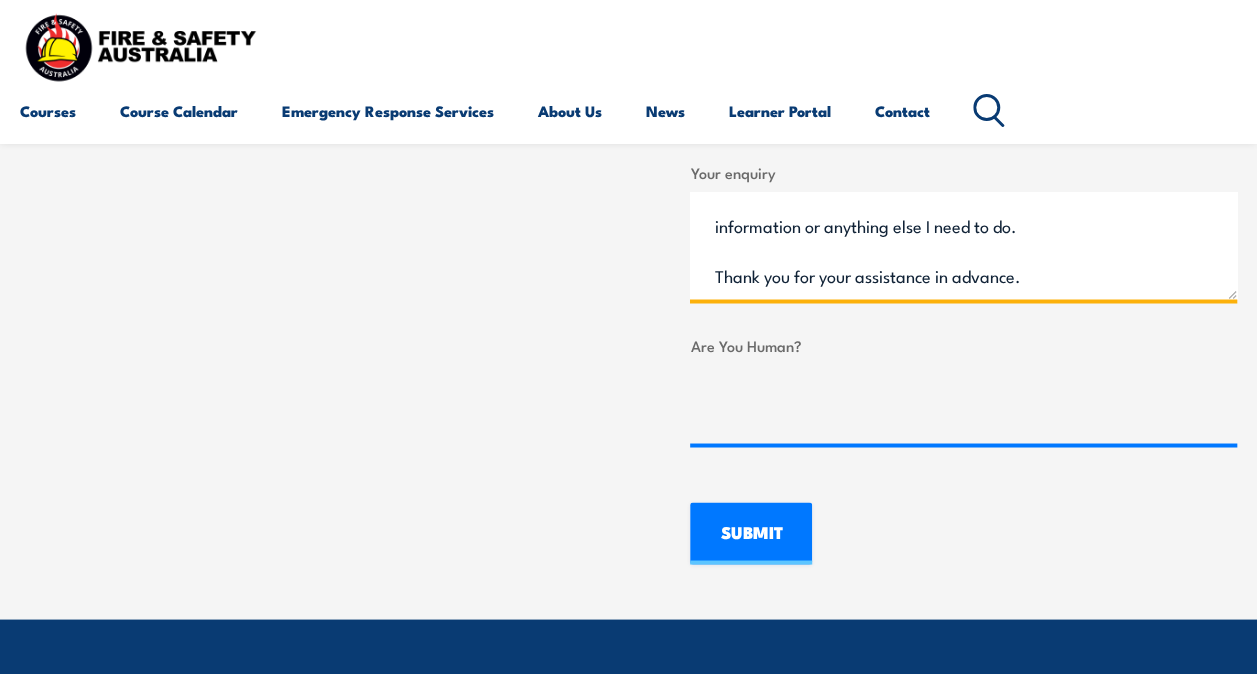 drag, startPoint x: 912, startPoint y: 220, endPoint x: 948, endPoint y: 228, distance: 36.878178 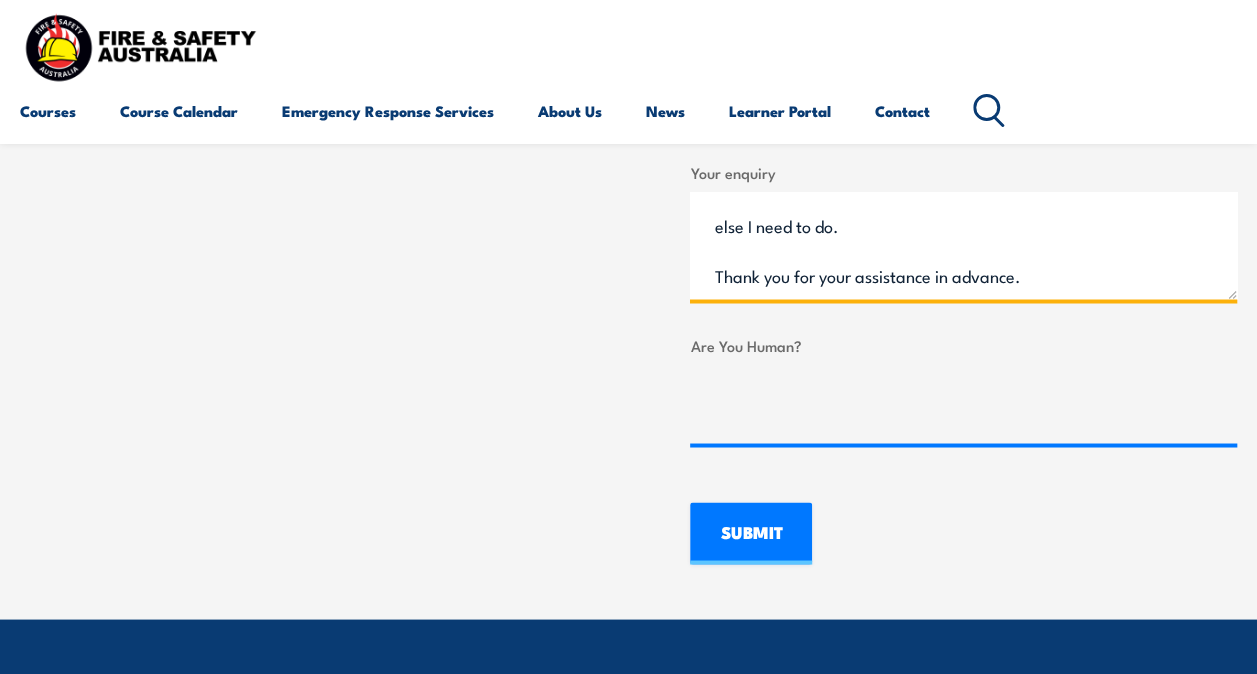 scroll, scrollTop: 562, scrollLeft: 0, axis: vertical 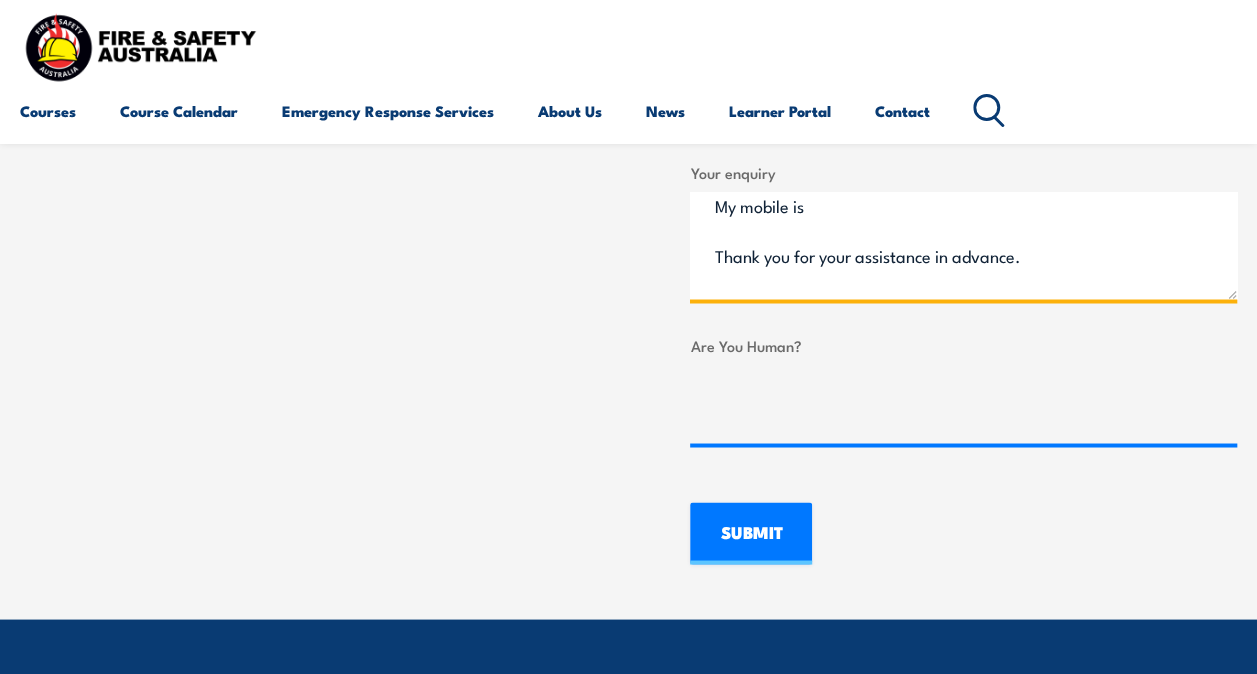 paste on "[PHONE]" 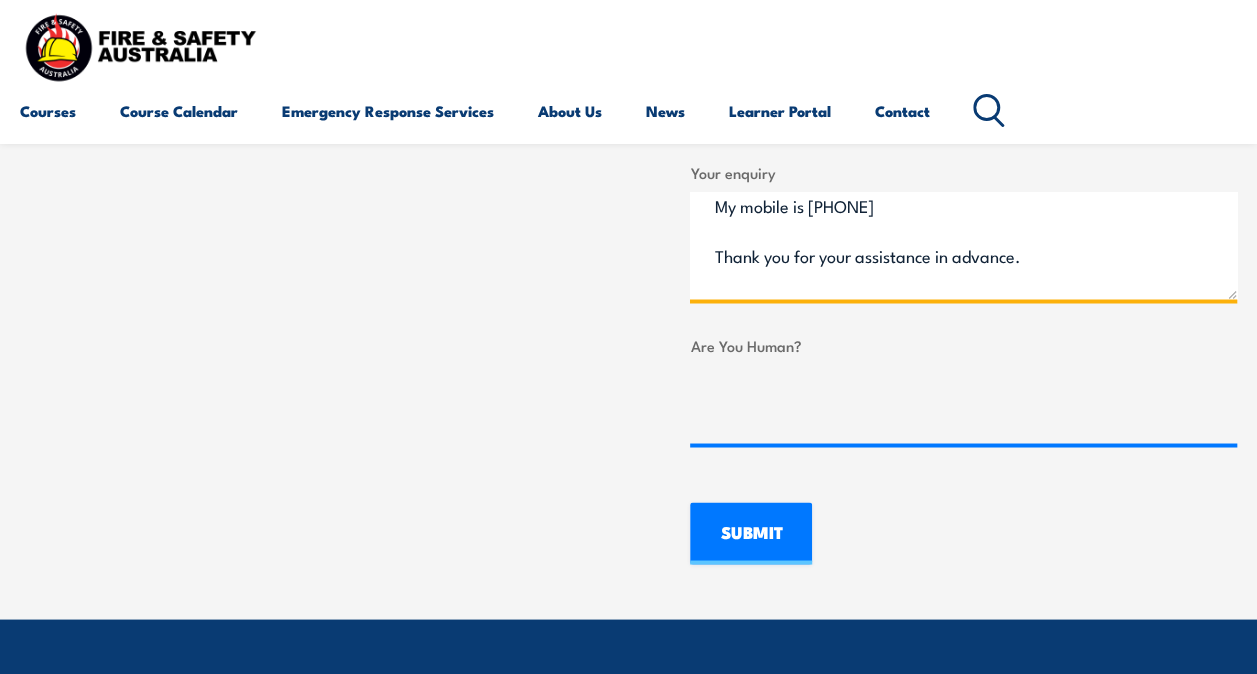 click on "Good morning,
I am one of the Health and Safety Representatives for my company Sg Fleet. I would like to attend the "Comcare Health & Safety Representative Initial 5 Days Training" in Smithfield in November [YEAR].  This course's fee will be paid from my company. I would like to make booking.
Can I request a tax invoice
"Invoice to: SG FLEET AUSTRALIA PTY LIMITED
Level [NUMBER], Building [NUMBER] [STREET] [CITY] [STATE] [POSTAL_CODE]" Please let me know, if I need to provide more information or anything else I need to do.
My mobile is [PHONE]
Thank you for your assistance in advance.
[FIRST] [LAST]" at bounding box center (963, 245) 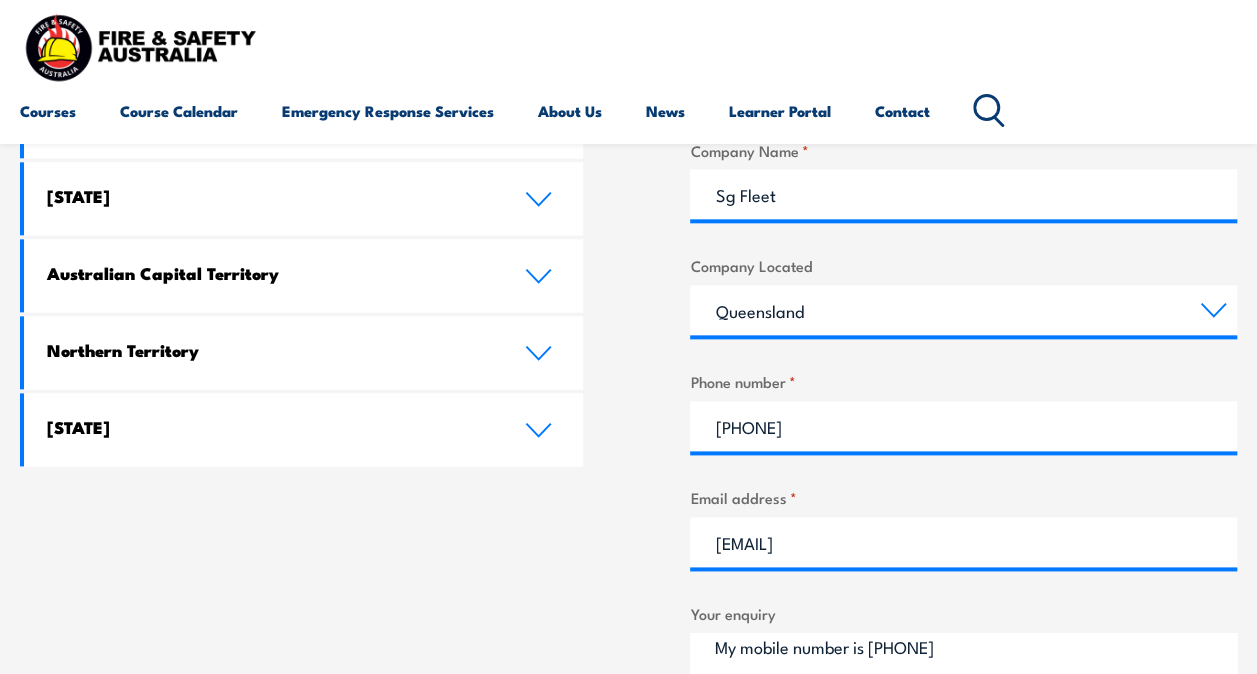 scroll, scrollTop: 1200, scrollLeft: 0, axis: vertical 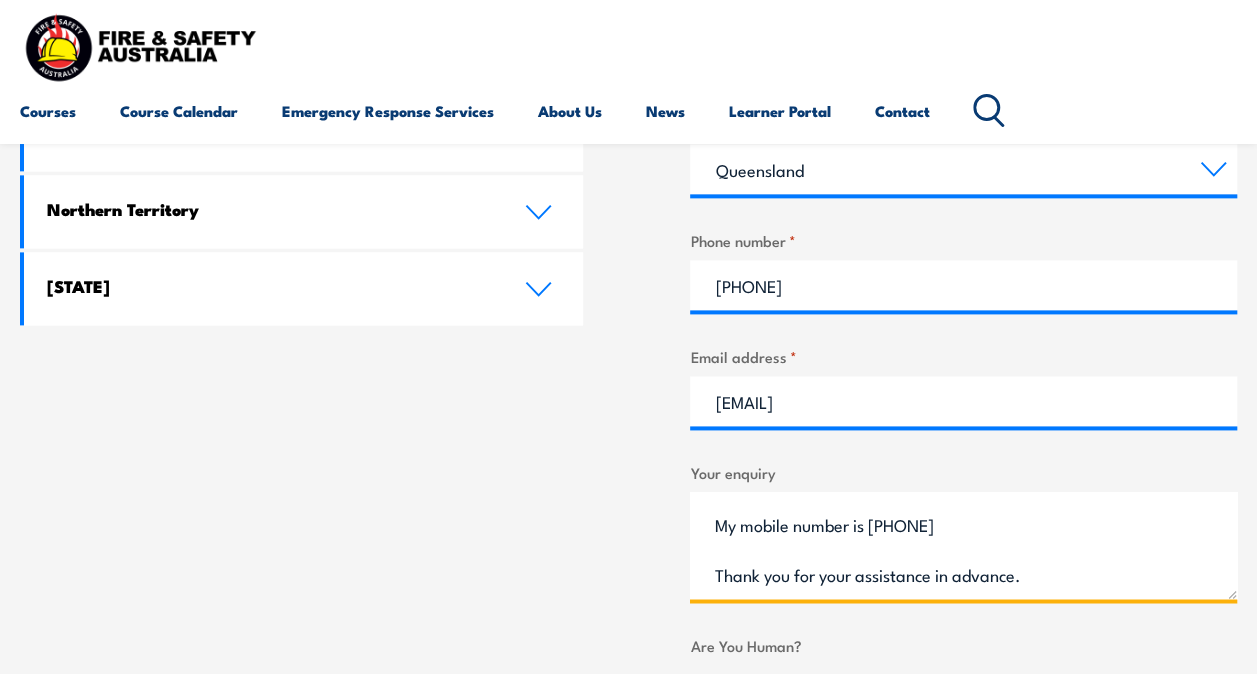 drag, startPoint x: 1011, startPoint y: 521, endPoint x: 700, endPoint y: 526, distance: 311.0402 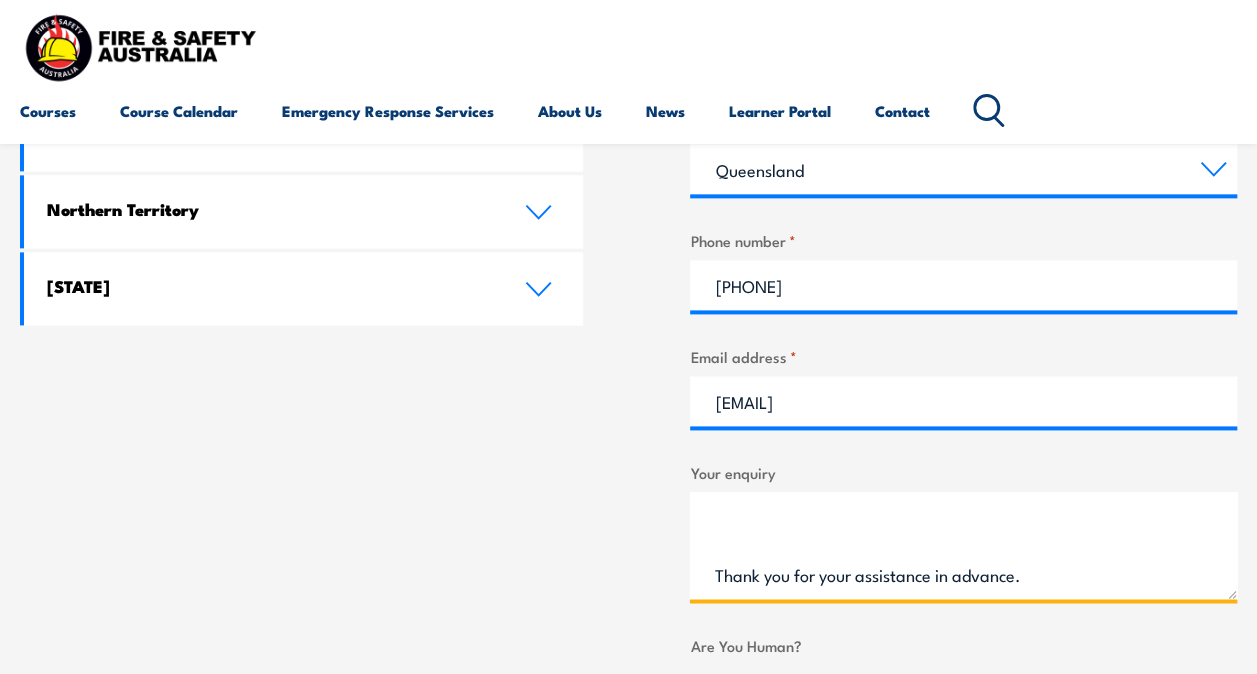 scroll, scrollTop: 530, scrollLeft: 0, axis: vertical 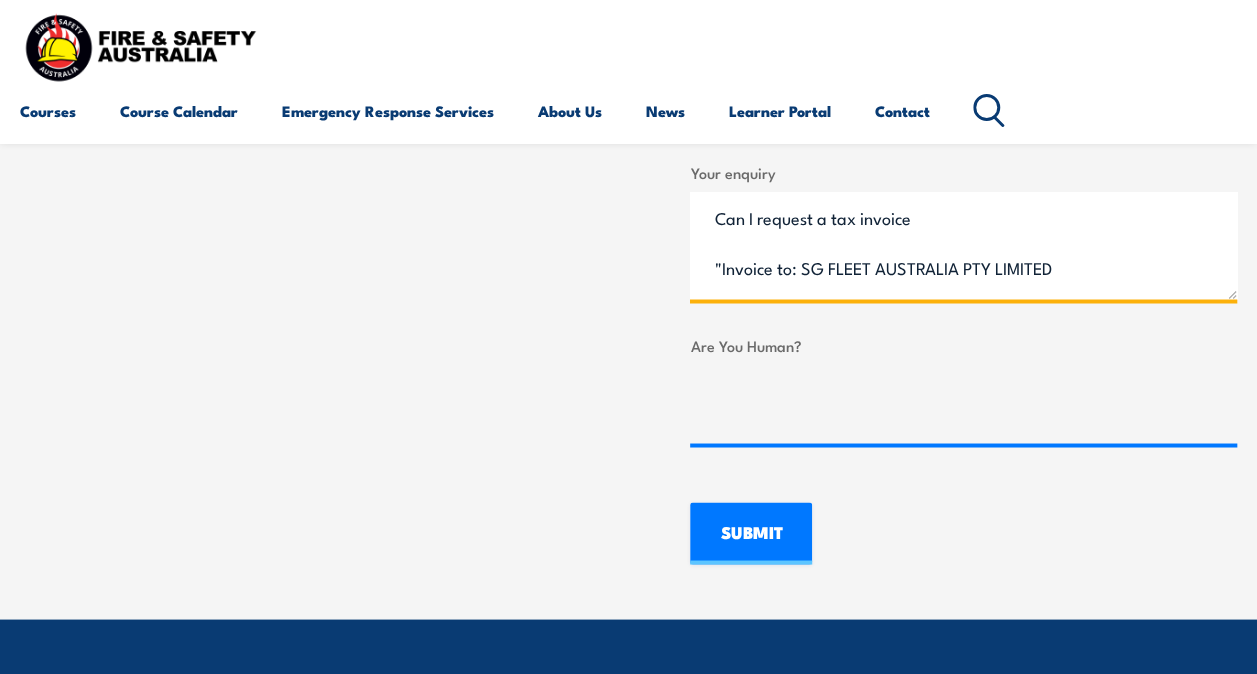 click on "Good morning,
I am one of the Health and Safety Representatives for my company Sg Fleet. I would like to attend the "Comcare Health & Safety Representative Initial 5 Days Training" in [CITY] in November 2025.  This course's fee will be paid from my company. I would like to make booking.
Can I request a tax invoice
"Invoice to: SG FLEET AUSTRALIA PTY LIMITED
Level [NUMBER], Building [NUMBER] [STREET] [CITY] [STATE] [POSTAL_CODE]" Please let me know, if I need to provide more information or anything else I need to do.
Thank you for your assistance in advance.
[FIRST] [LAST] [LAST]" at bounding box center (963, 245) 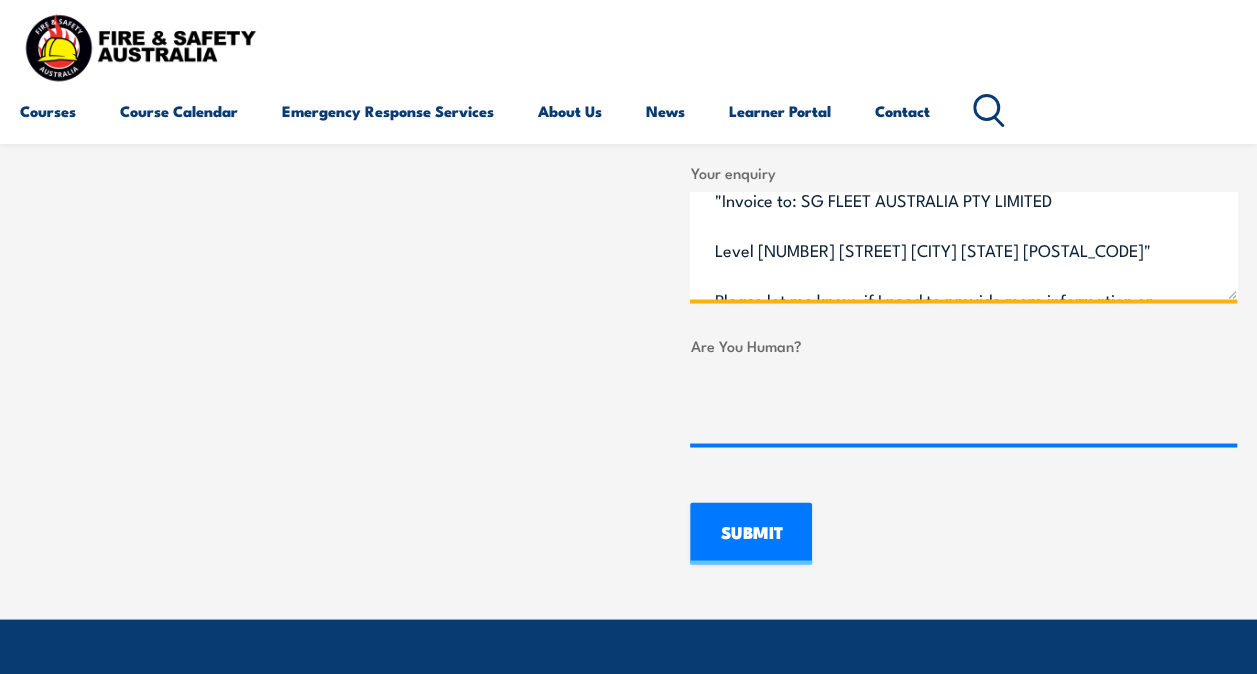 scroll, scrollTop: 400, scrollLeft: 0, axis: vertical 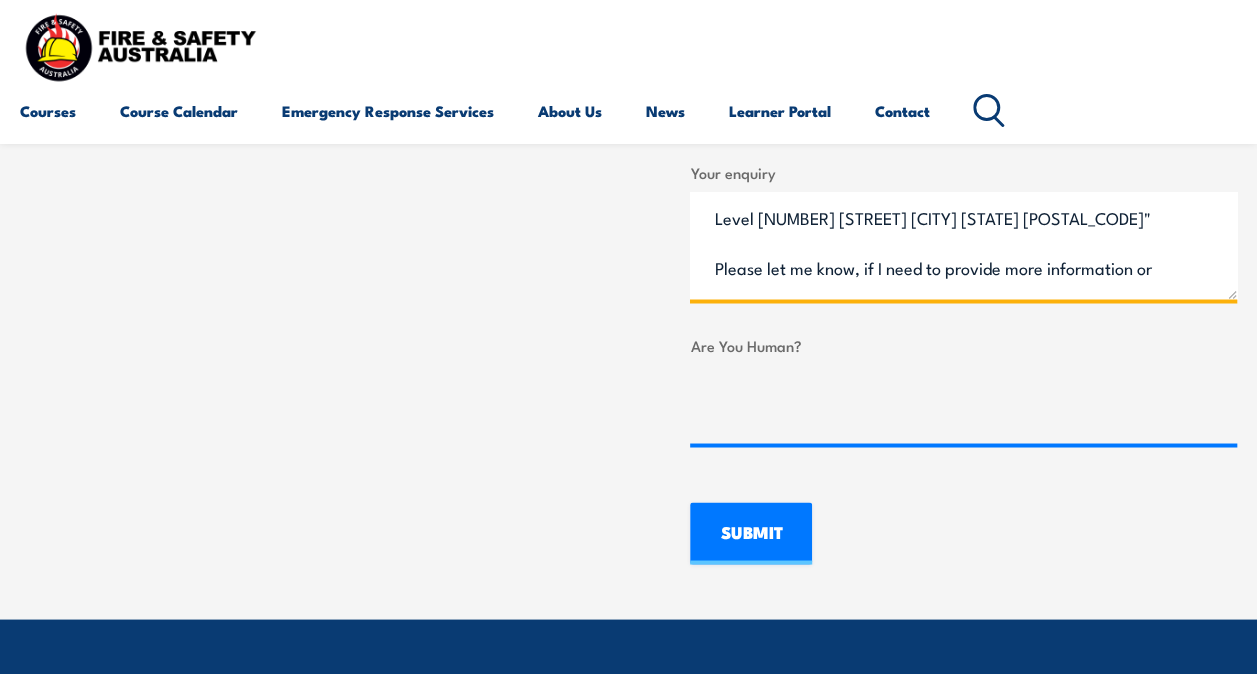 click on "Good morning,
I am one of the Health and Safety Representatives for my company Sg Fleet. I would like to attend the "Comcare Health & Safety Representative Initial 5 Days Training" in [CITY] in November 2025.  This course's fee will be paid from my company. I would like to make booking.
Can I request a tax invoice for payment.
"Invoice to: SG FLEET AUSTRALIA PTY LIMITED
Level [NUMBER] [STREET] [CITY] [STATE] [POSTAL_CODE]" Please let me know, if I need to provide more information or anything else I need to do.
Thank you for your assistance in advance.
[FIRST] [LAST]" at bounding box center (963, 245) 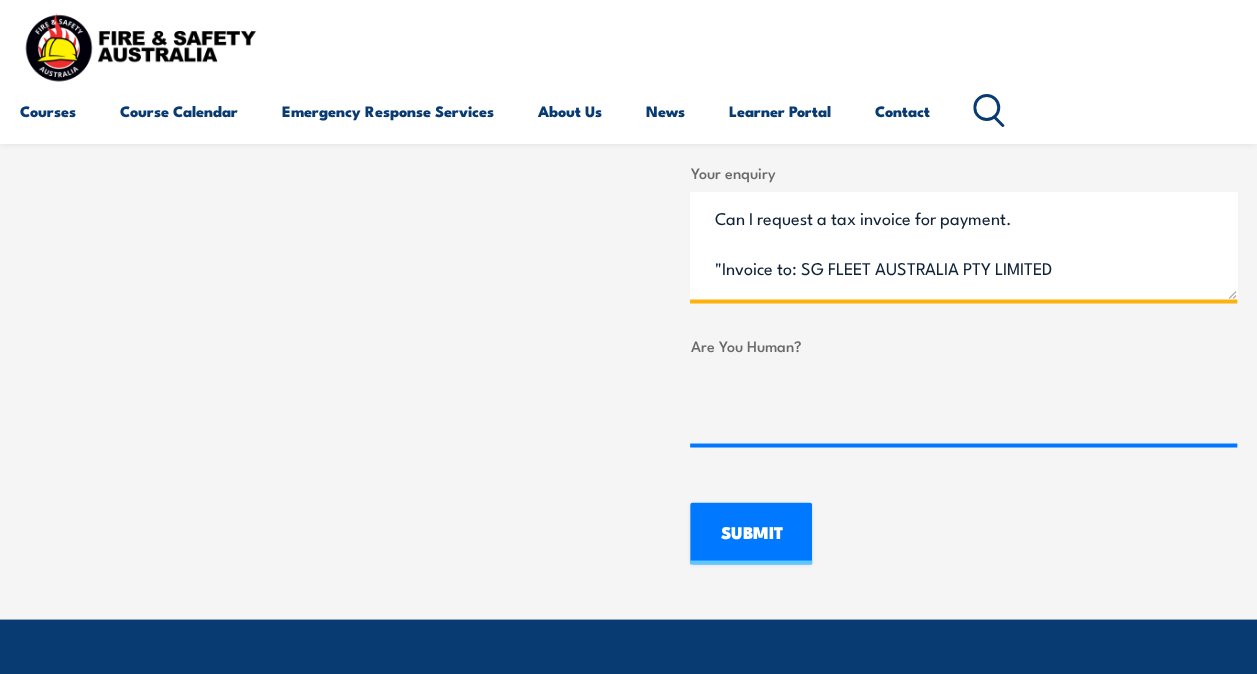 scroll, scrollTop: 400, scrollLeft: 0, axis: vertical 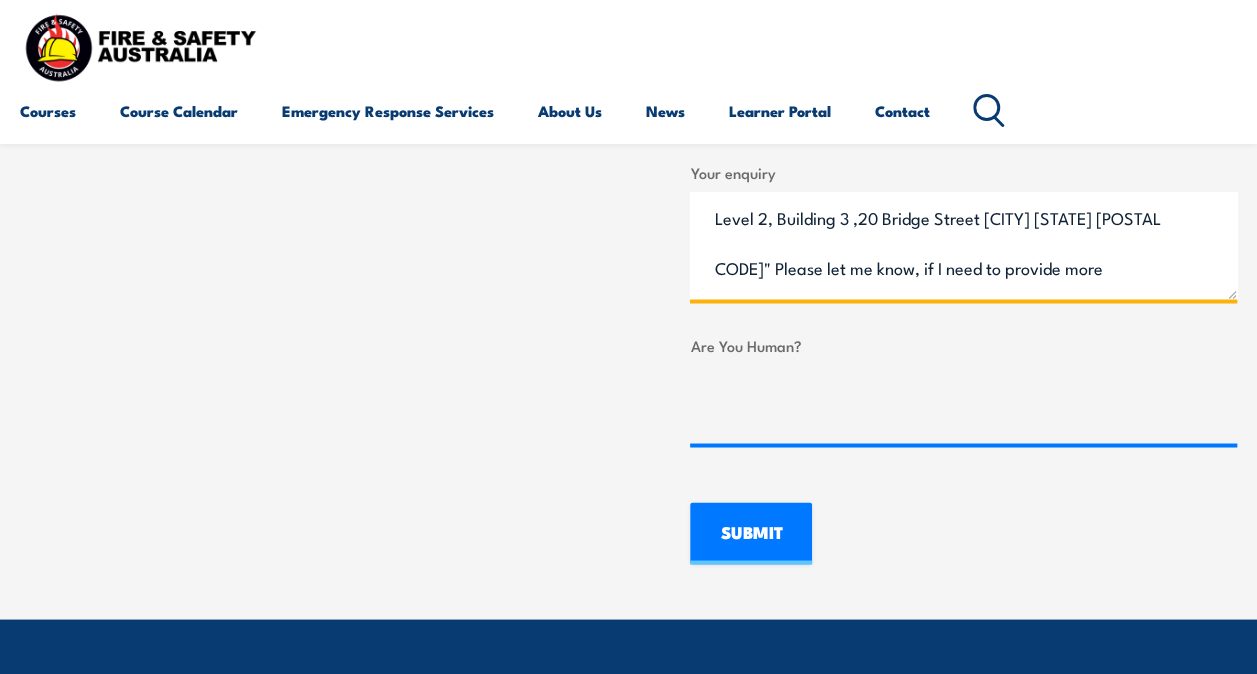 type on "Good morning,
I am one of the Health and Safety Representatives for my company Sg Fleet. I would like to attend the "Comcare Health & Safety Representative Initial 5 Days Training" in [CITY] in November 2025.  This course's fee will be paid from my company. I would like to make booking.
Can I request a tax invoice for payment.
"Invoice to: SG FLEET AUSTRALIA PTY LIMITED
Level 2, Building 3 ,20 Bridge Street [CITY] [STATE] [POSTAL CODE]" Please let me know, if I need to provide more information or anything else I need to do.
Thank you for your assistance in advance.
[NAME]" 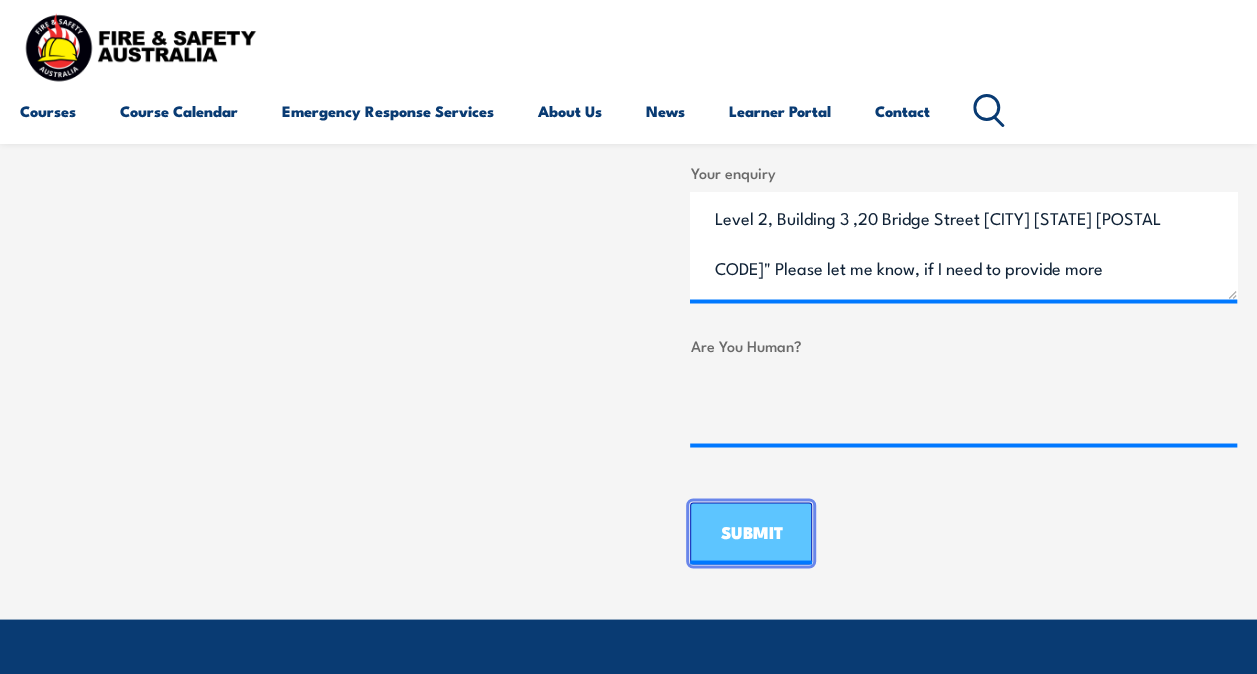 click on "SUBMIT" at bounding box center (751, 533) 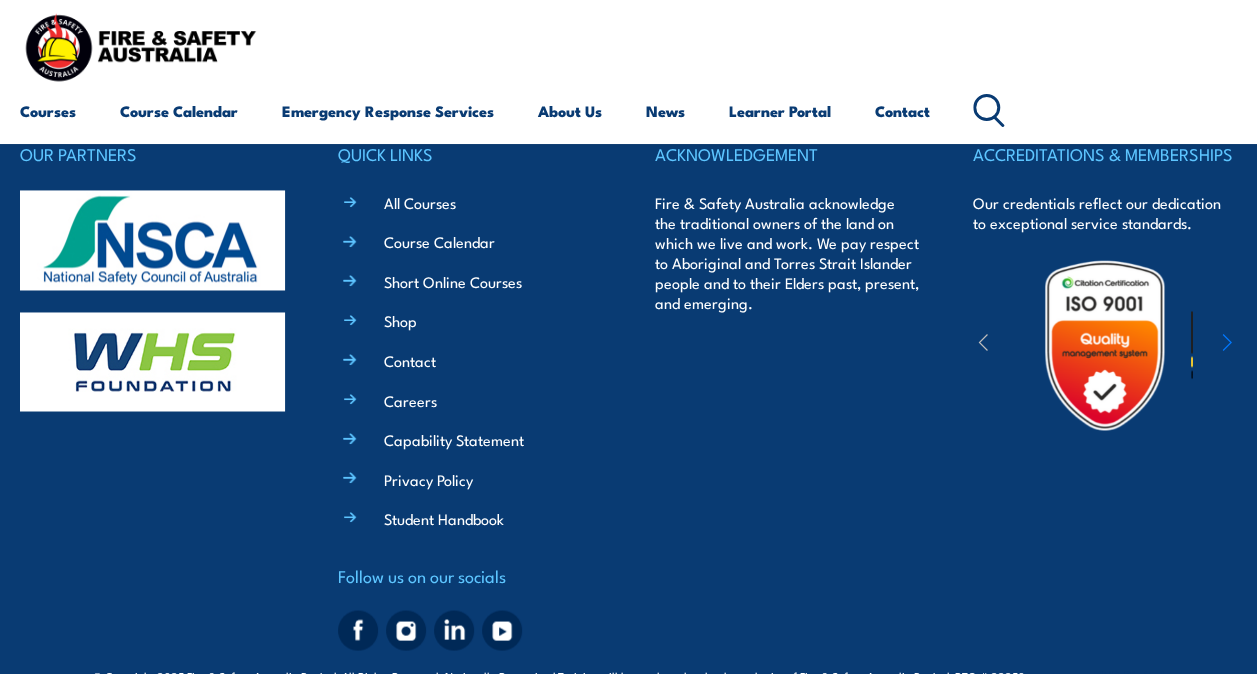 scroll, scrollTop: 0, scrollLeft: 0, axis: both 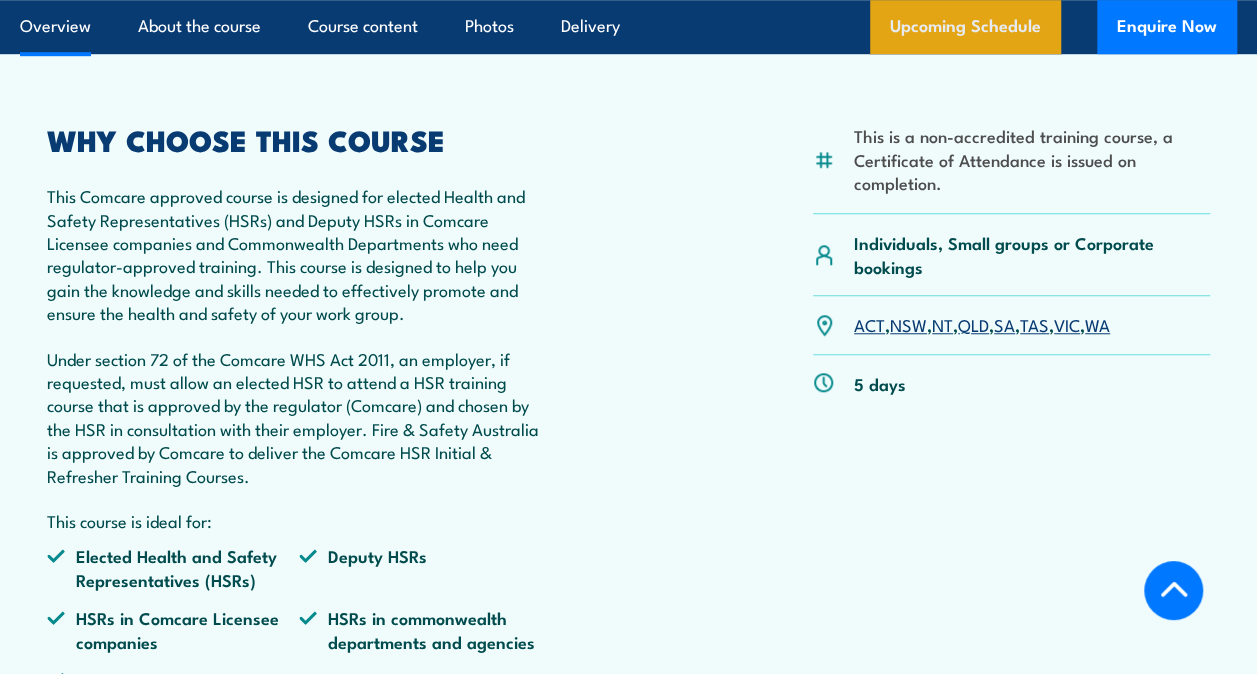 click on "Upcoming Schedule" at bounding box center [965, 27] 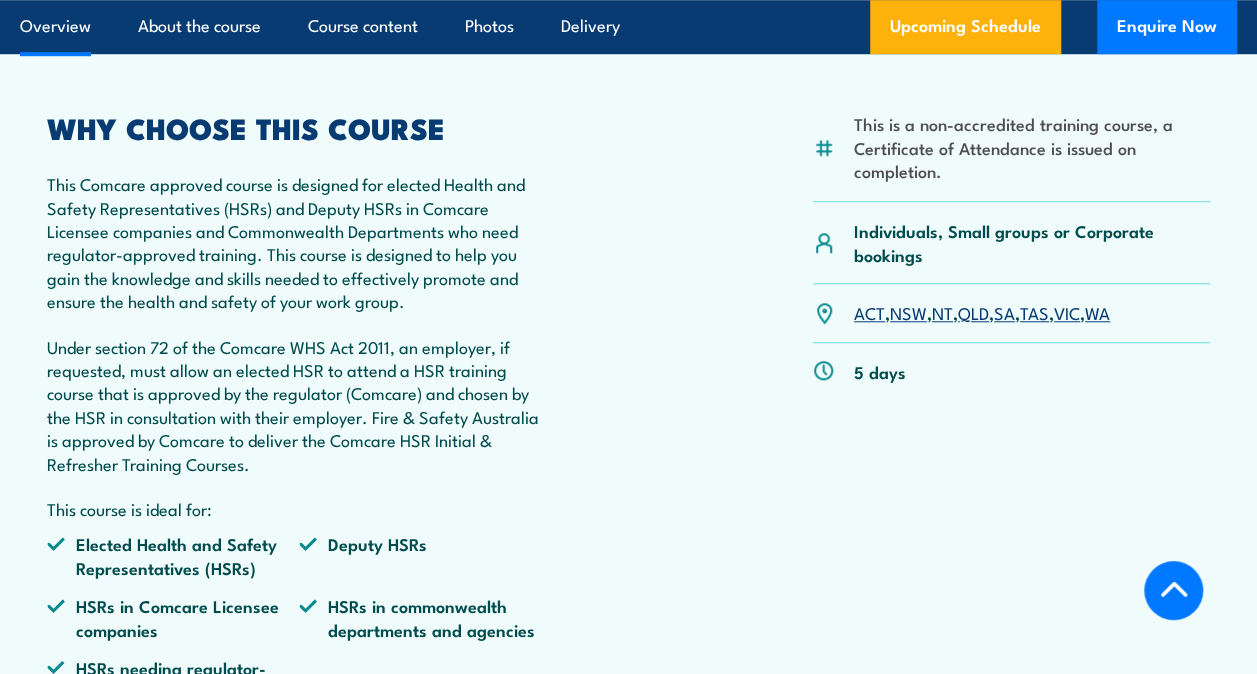 scroll, scrollTop: 545, scrollLeft: 0, axis: vertical 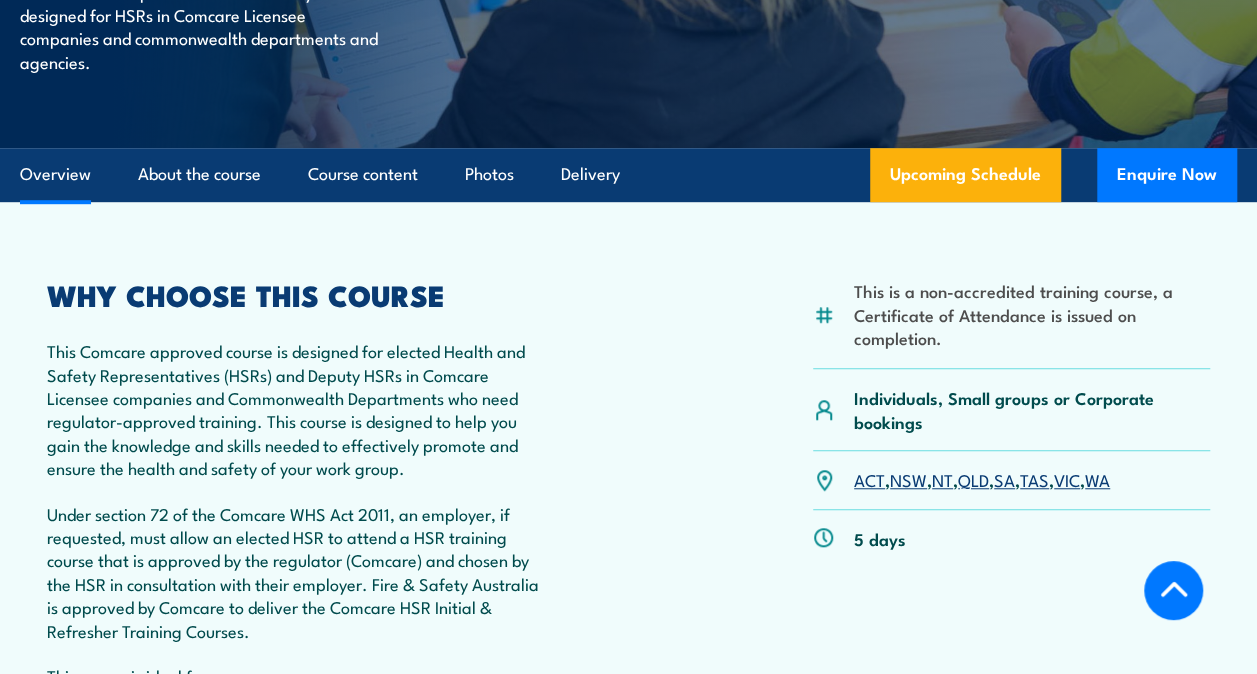 click on "NSW" at bounding box center [908, 479] 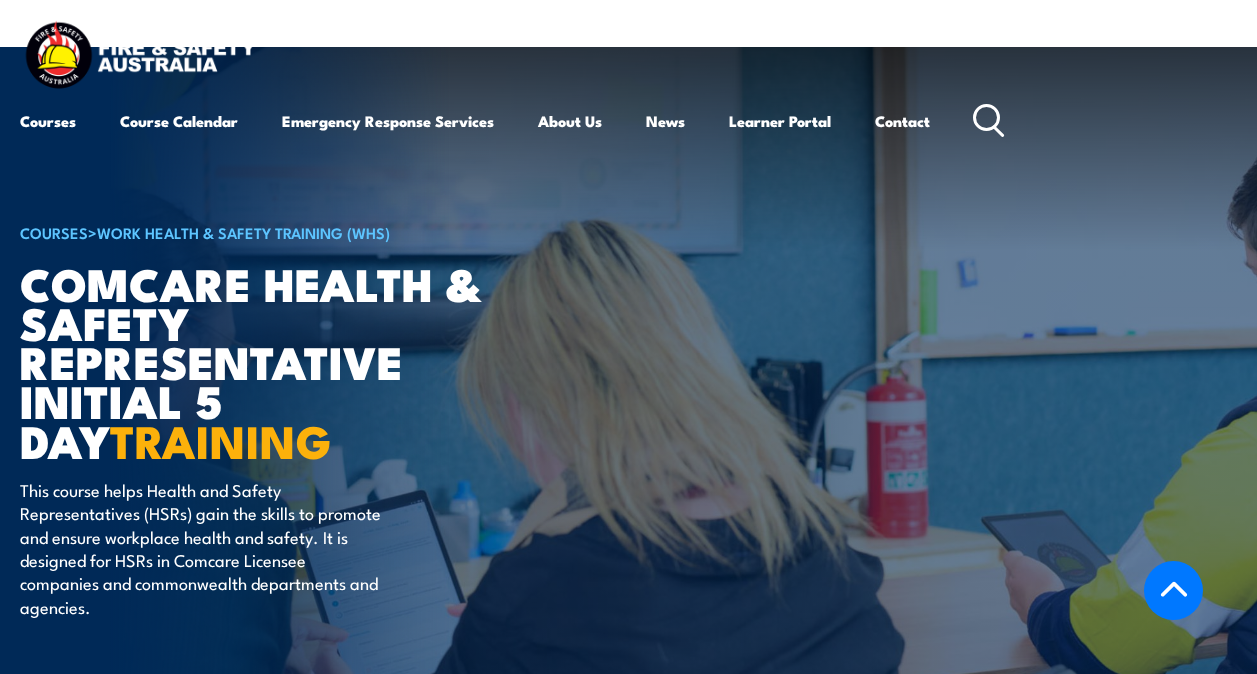 scroll, scrollTop: 3445, scrollLeft: 0, axis: vertical 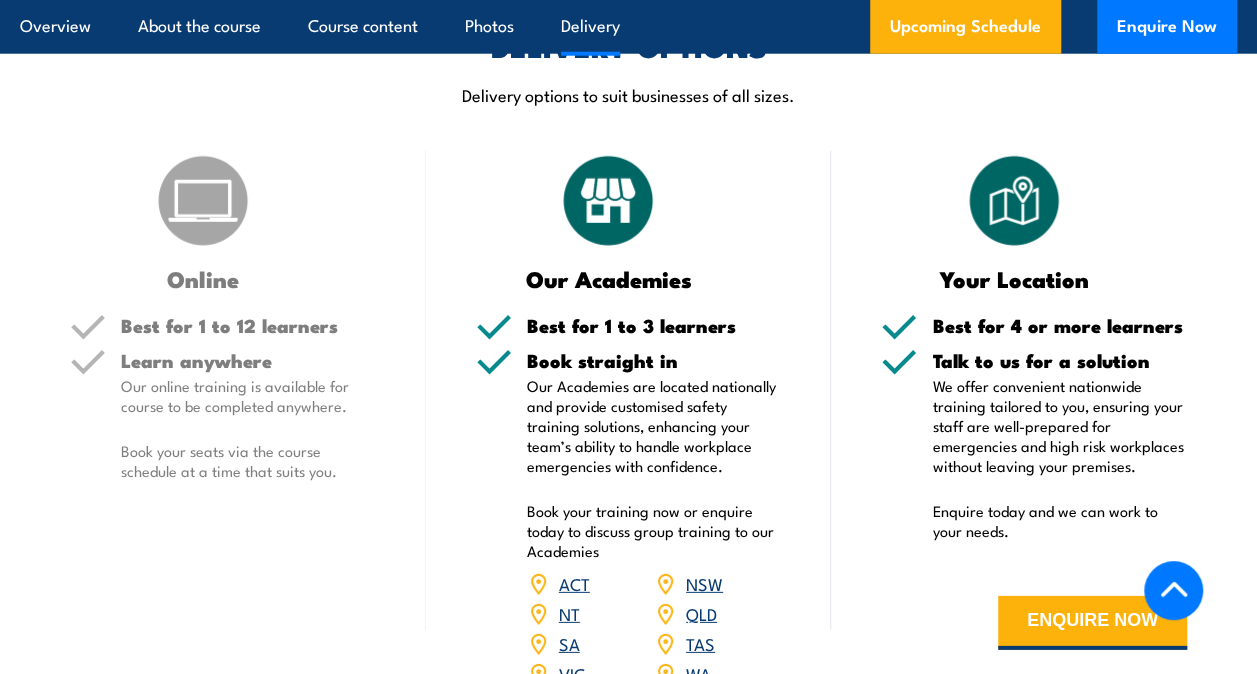 click on "NSW" at bounding box center (704, 583) 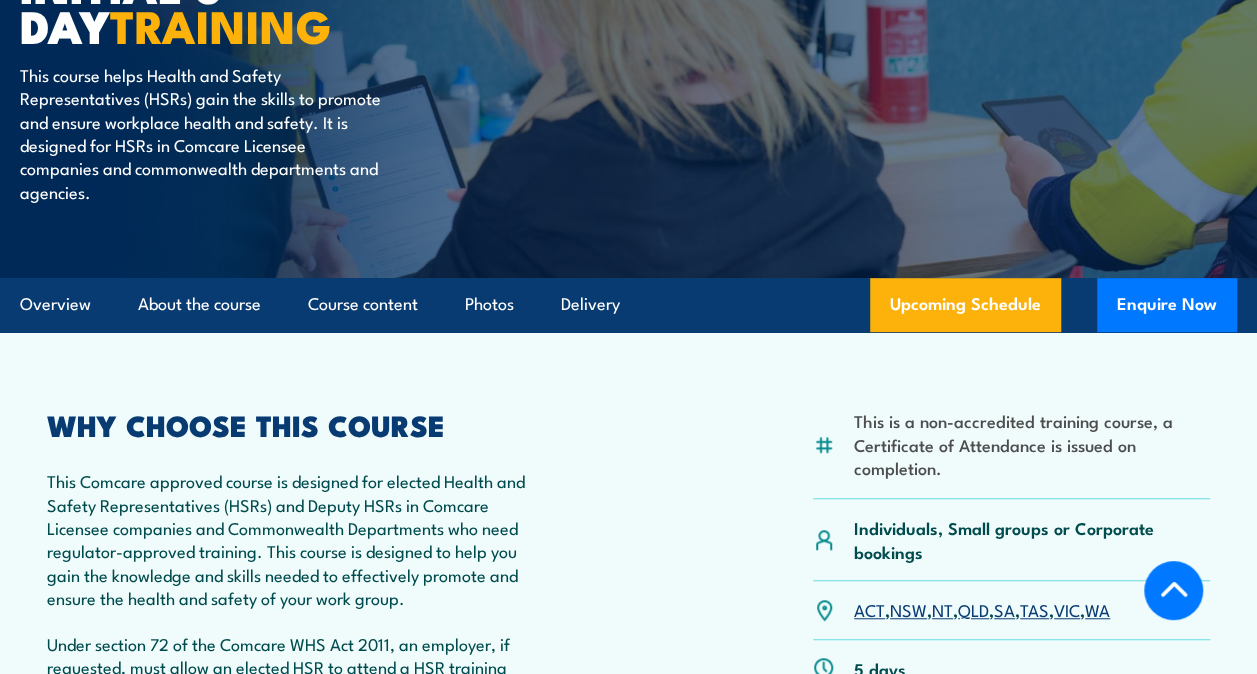 scroll, scrollTop: 500, scrollLeft: 0, axis: vertical 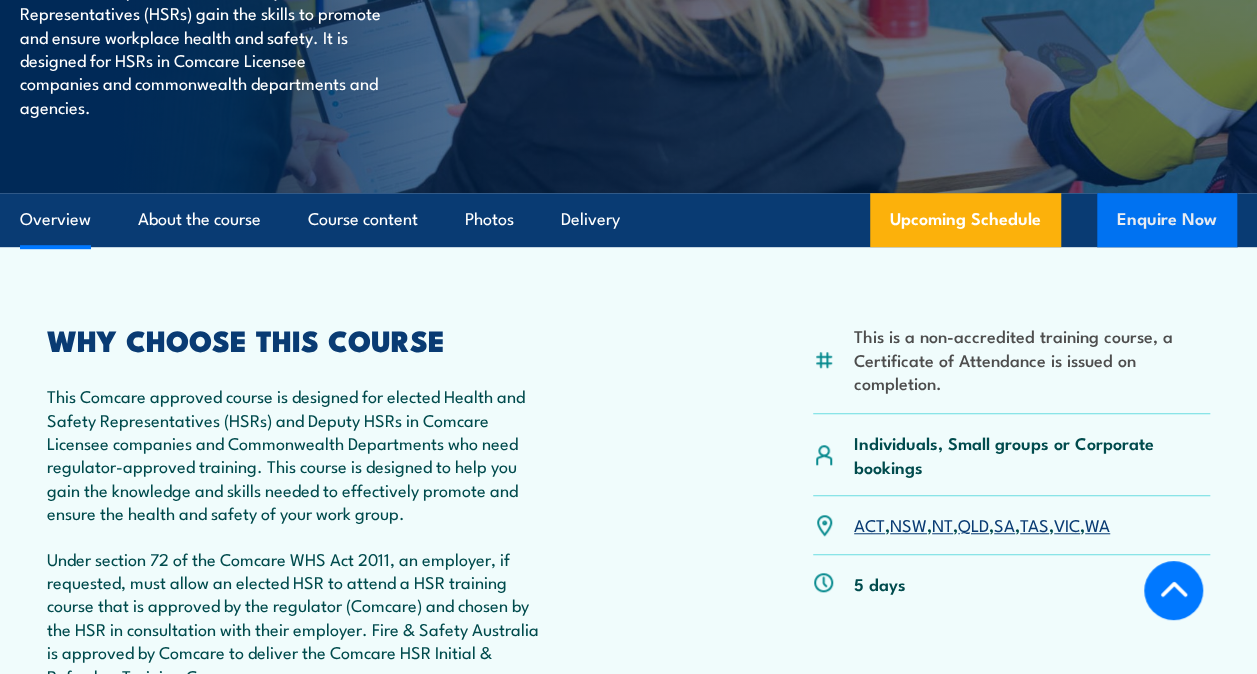 click on "Enquire Now" at bounding box center (1167, 220) 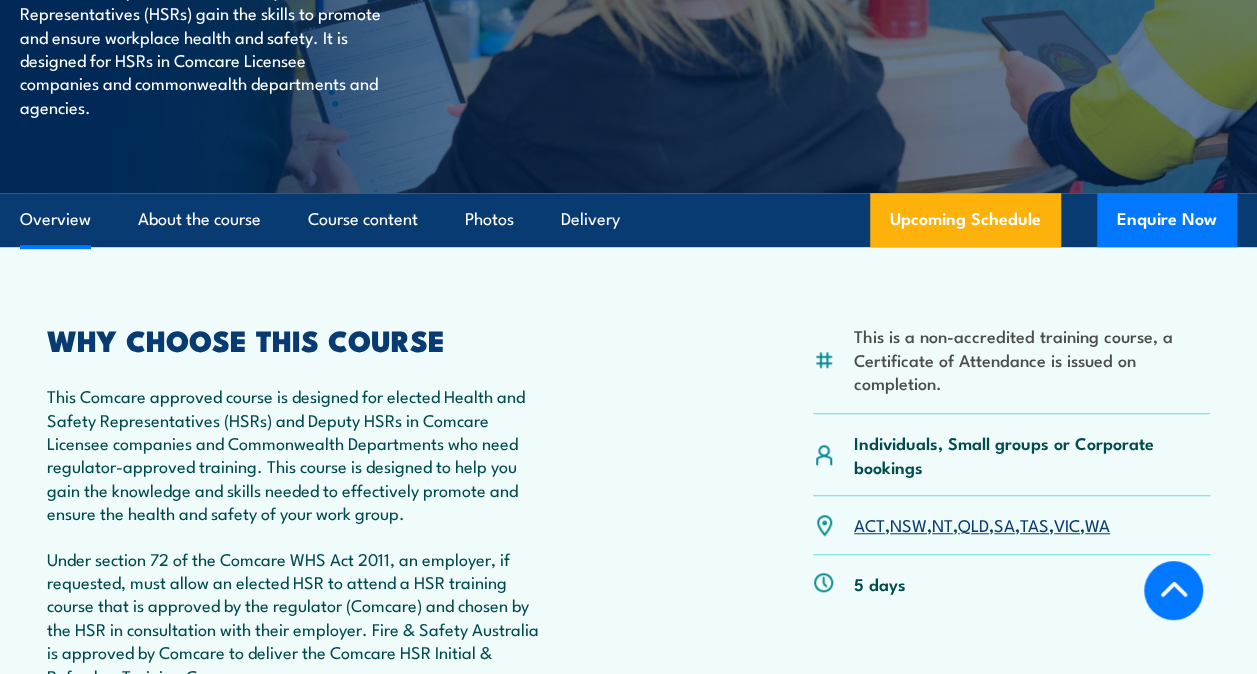 scroll, scrollTop: 628, scrollLeft: 0, axis: vertical 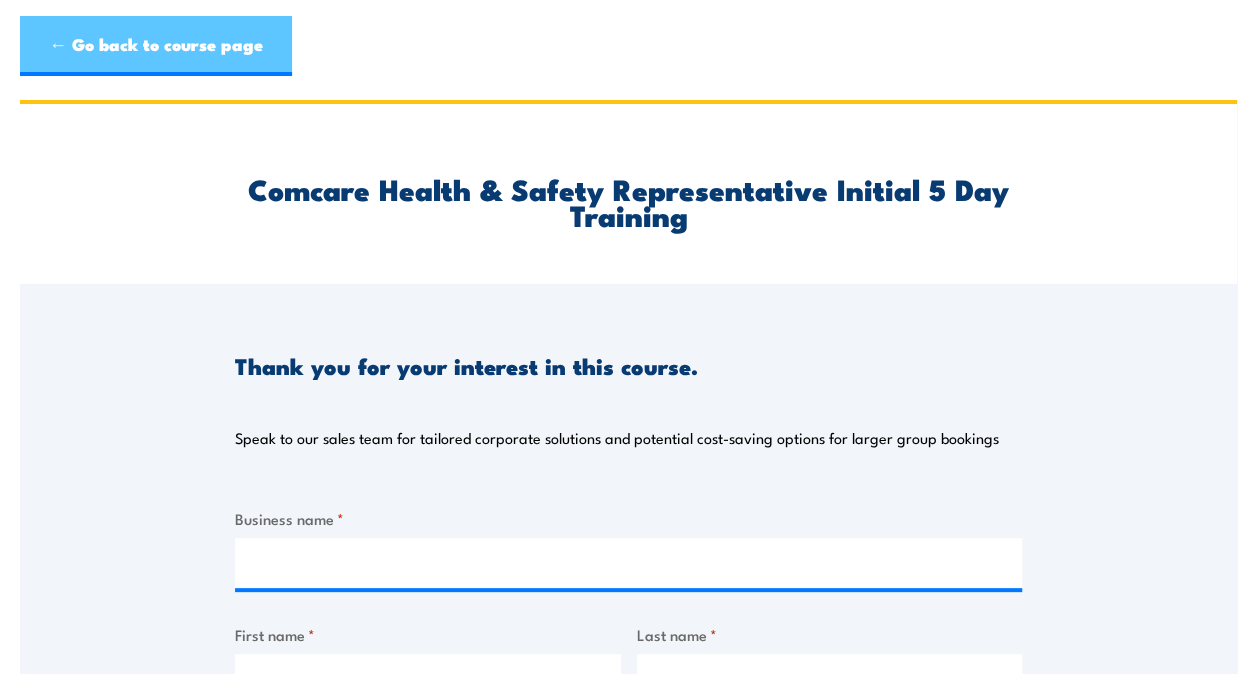 click on "← Go back to course page" at bounding box center [156, 46] 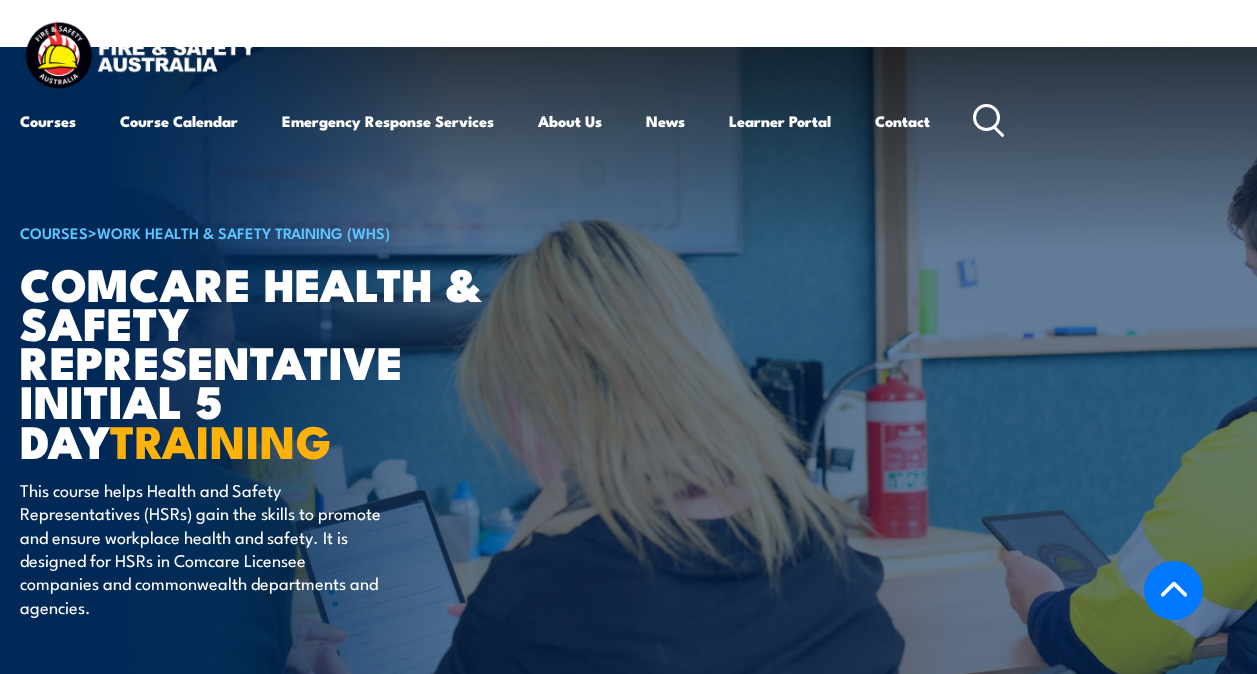 scroll, scrollTop: 3445, scrollLeft: 0, axis: vertical 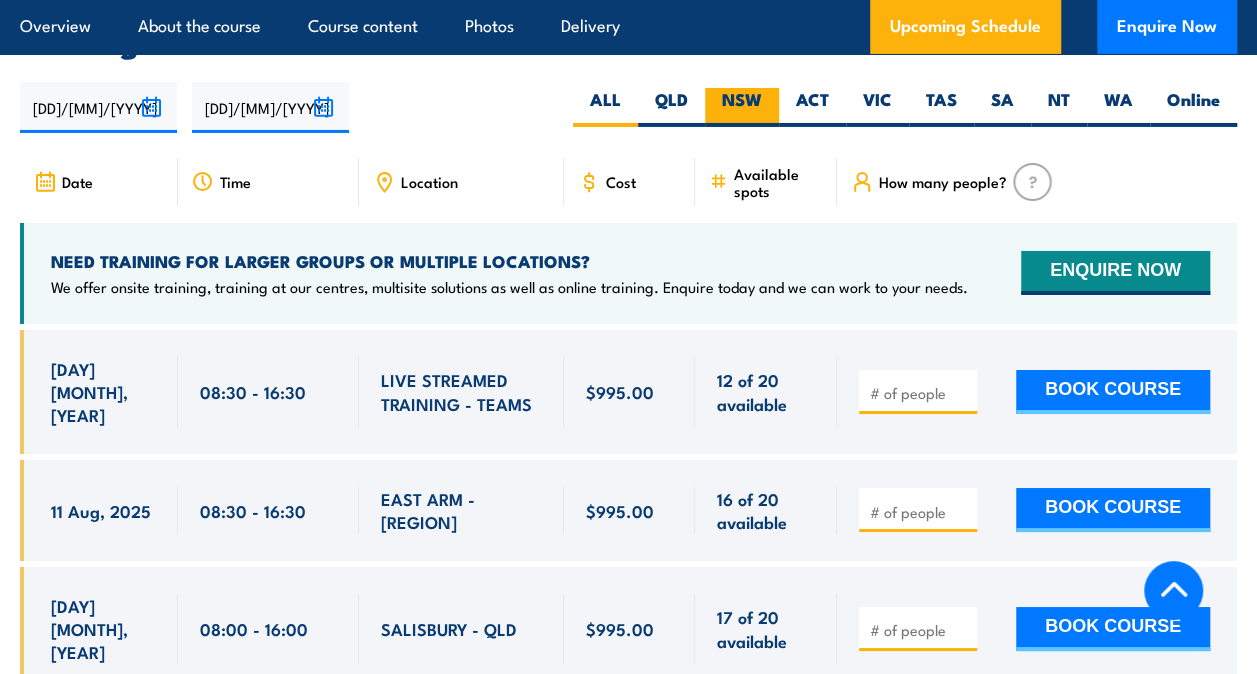 click on "NSW" at bounding box center [742, 107] 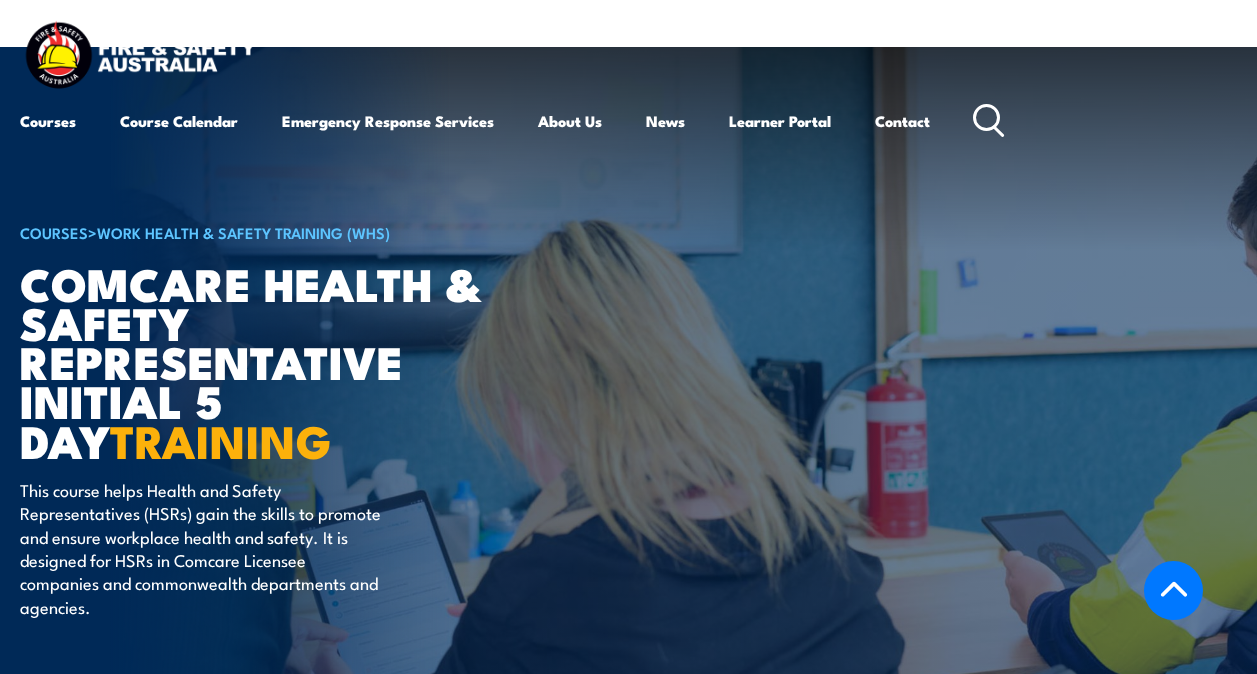 scroll, scrollTop: 3441, scrollLeft: 0, axis: vertical 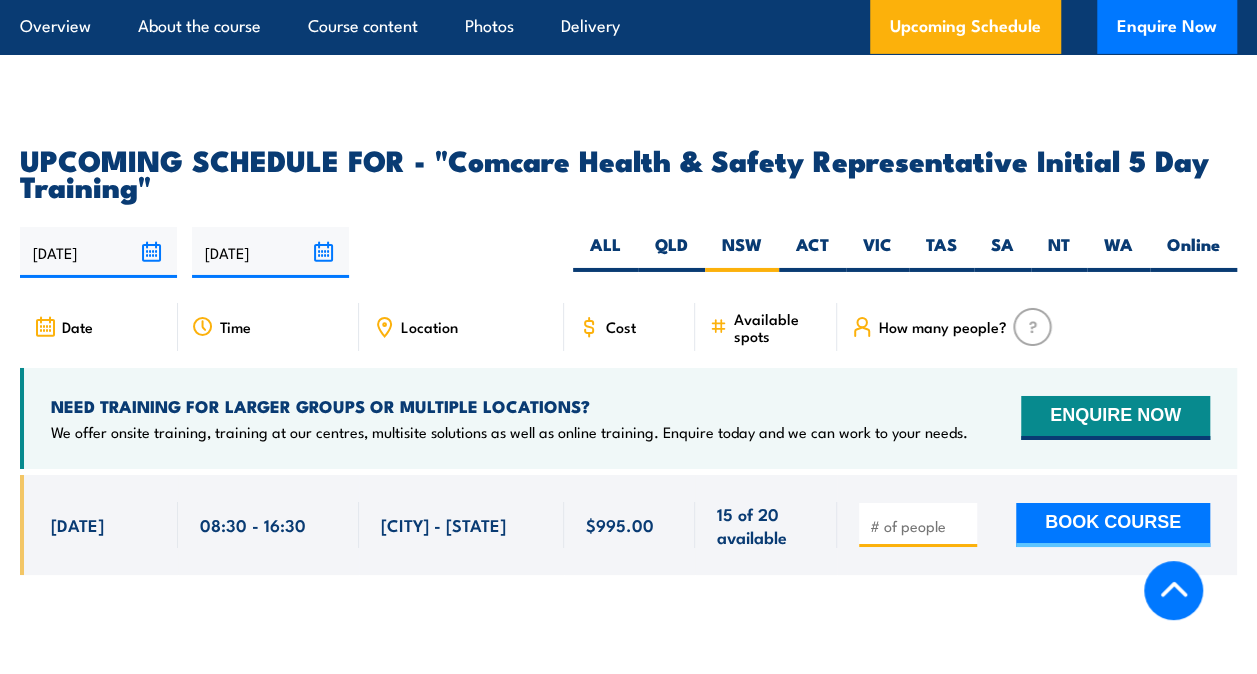 drag, startPoint x: 53, startPoint y: 527, endPoint x: 184, endPoint y: 530, distance: 131.03435 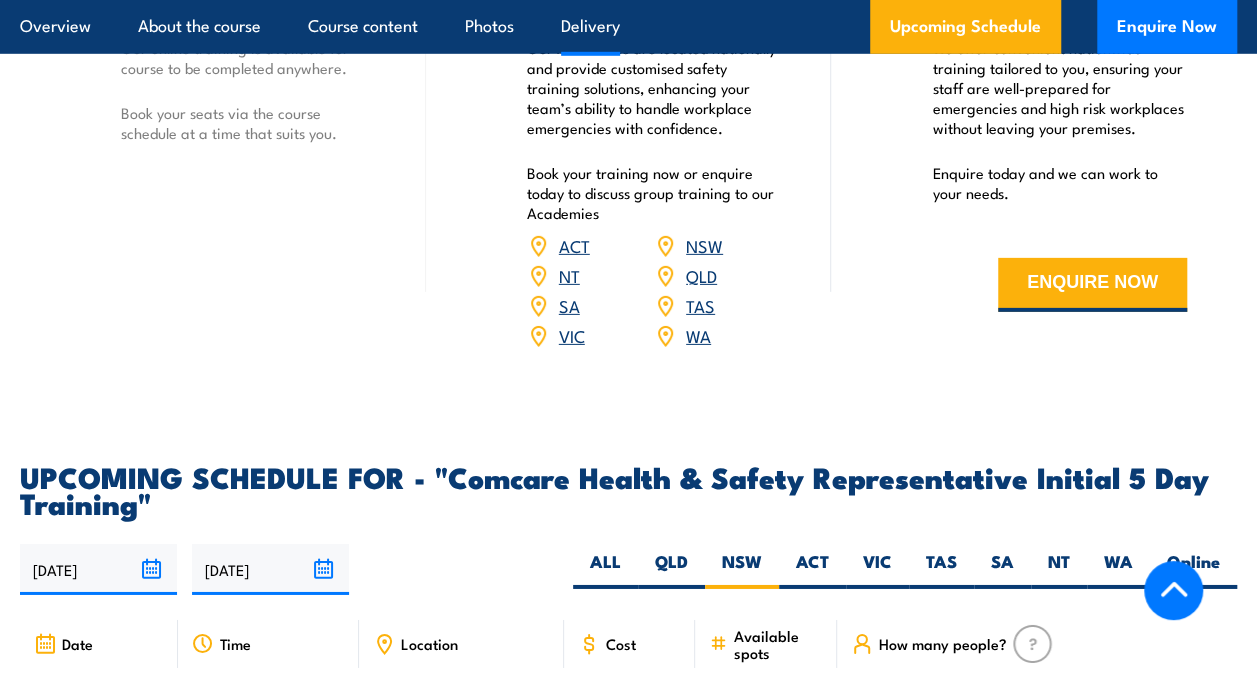scroll, scrollTop: 2800, scrollLeft: 0, axis: vertical 